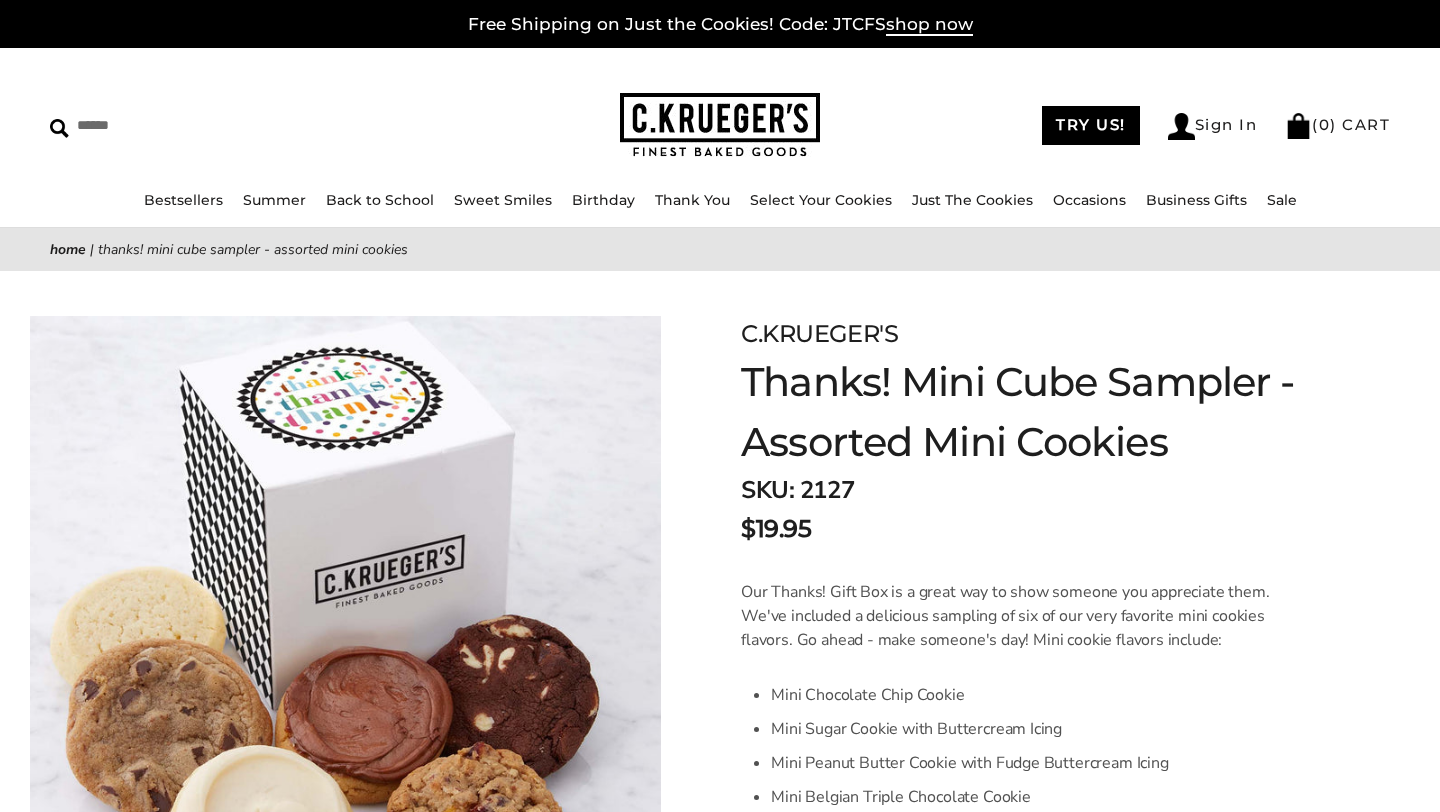 scroll, scrollTop: 0, scrollLeft: 0, axis: both 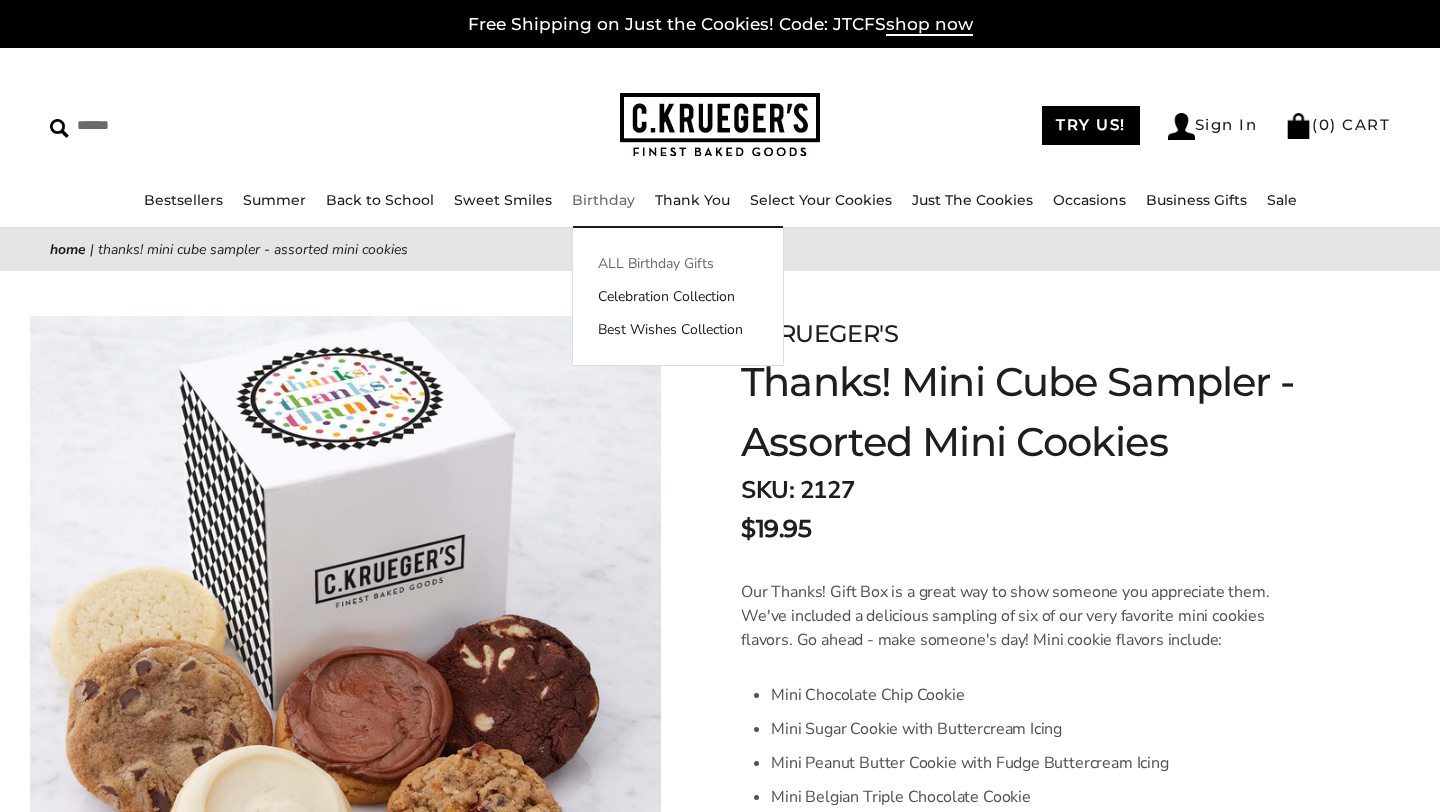 click on "ALL Birthday Gifts" at bounding box center (678, 263) 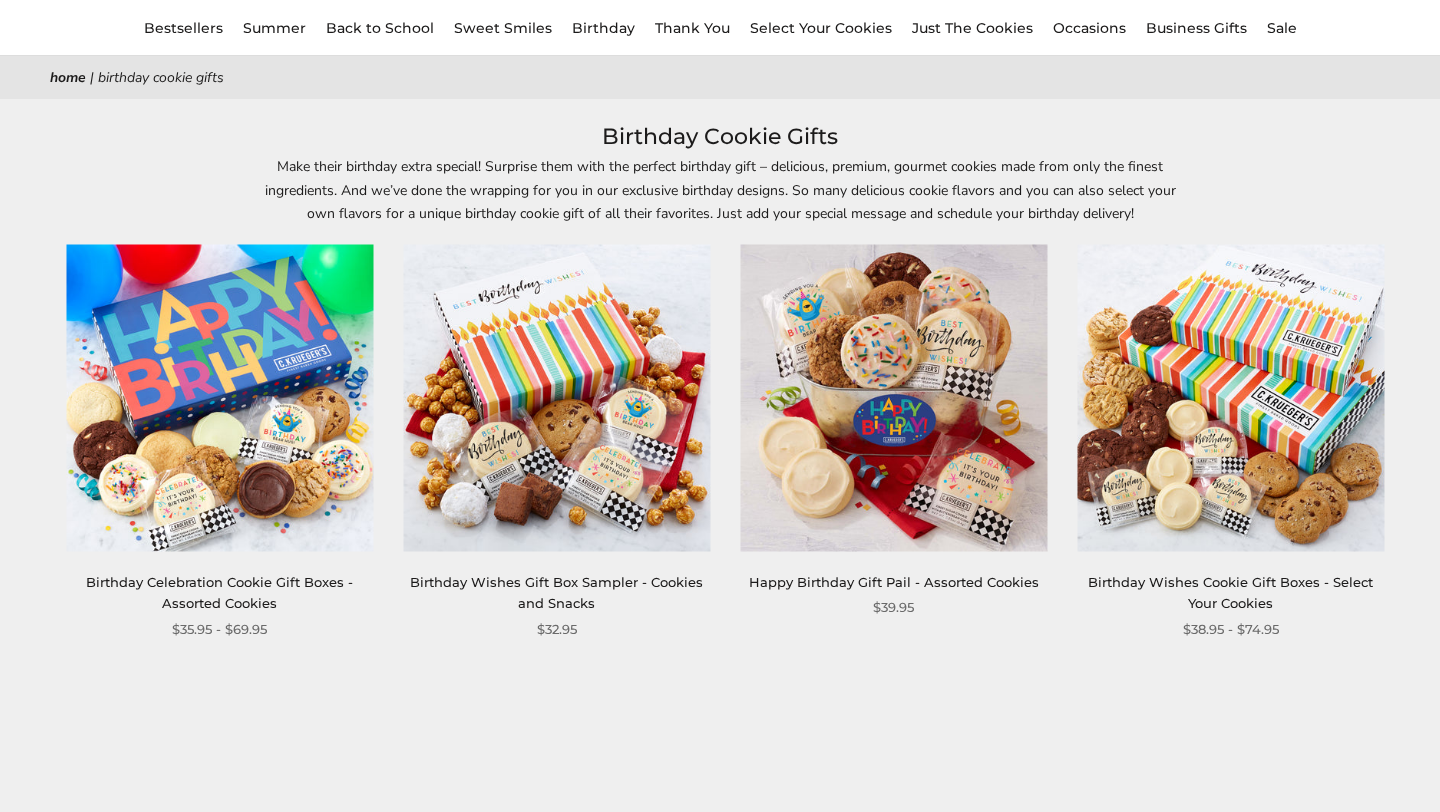 scroll, scrollTop: 198, scrollLeft: 0, axis: vertical 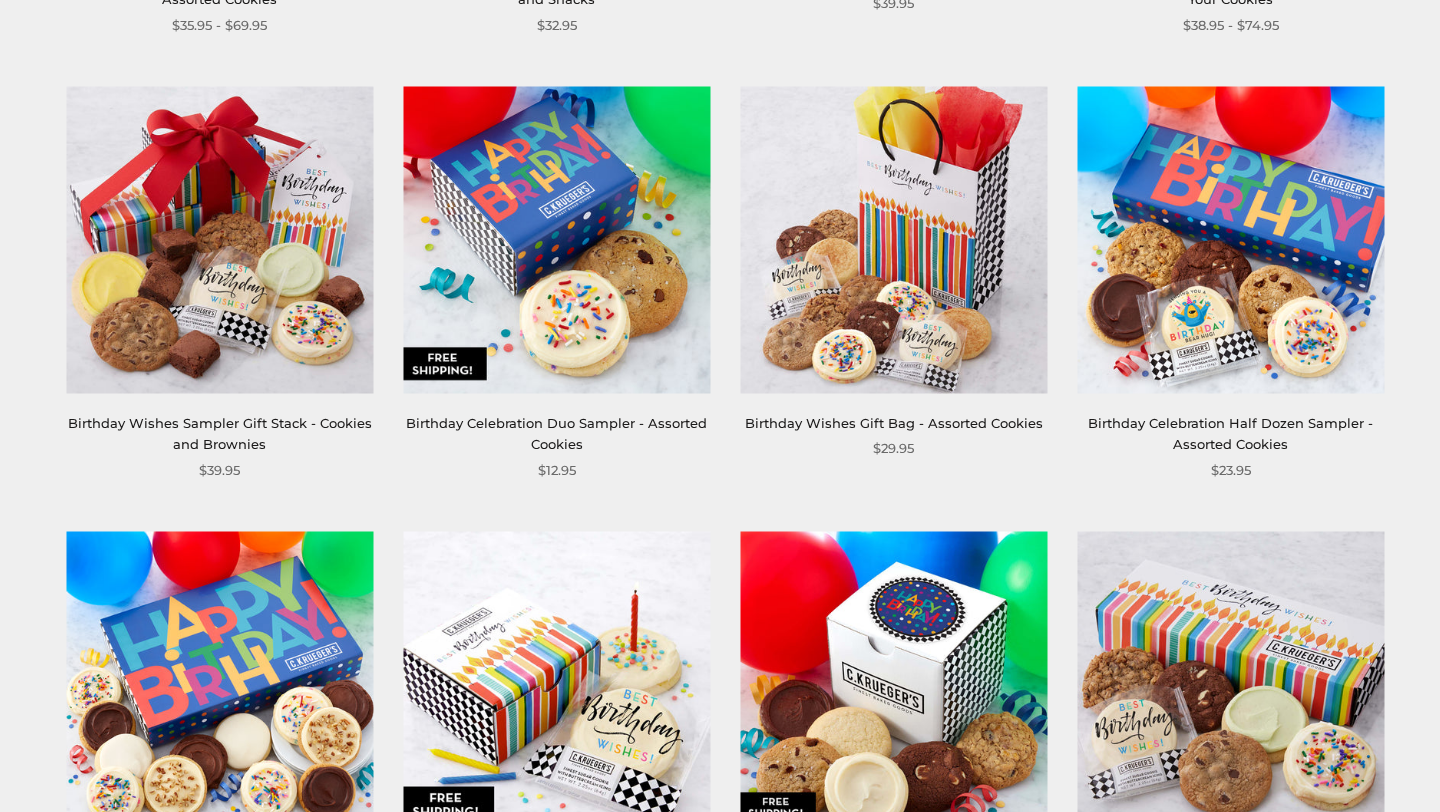 click at bounding box center [1230, 239] 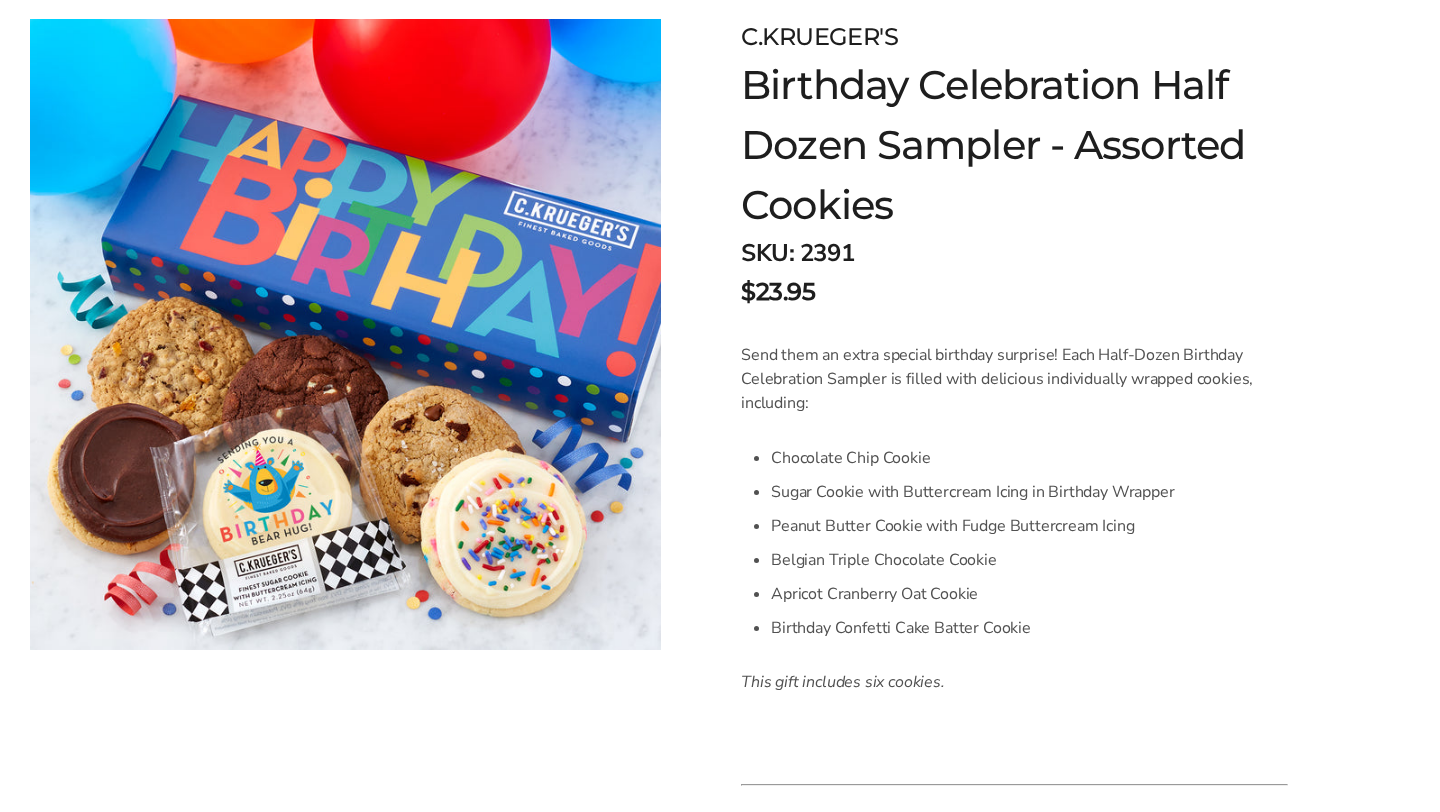 scroll, scrollTop: 297, scrollLeft: 0, axis: vertical 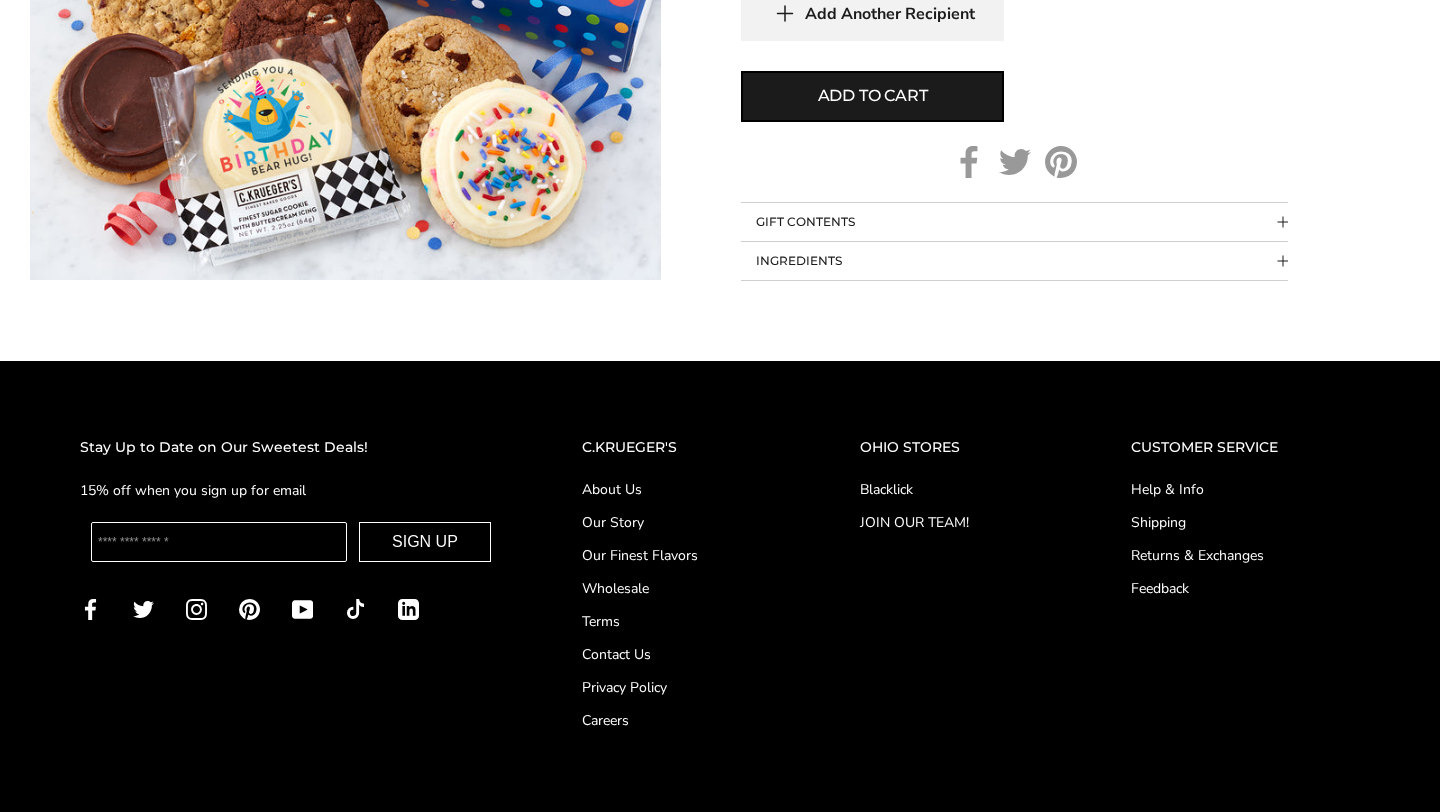 click on "INGREDIENTS" at bounding box center [1014, 261] 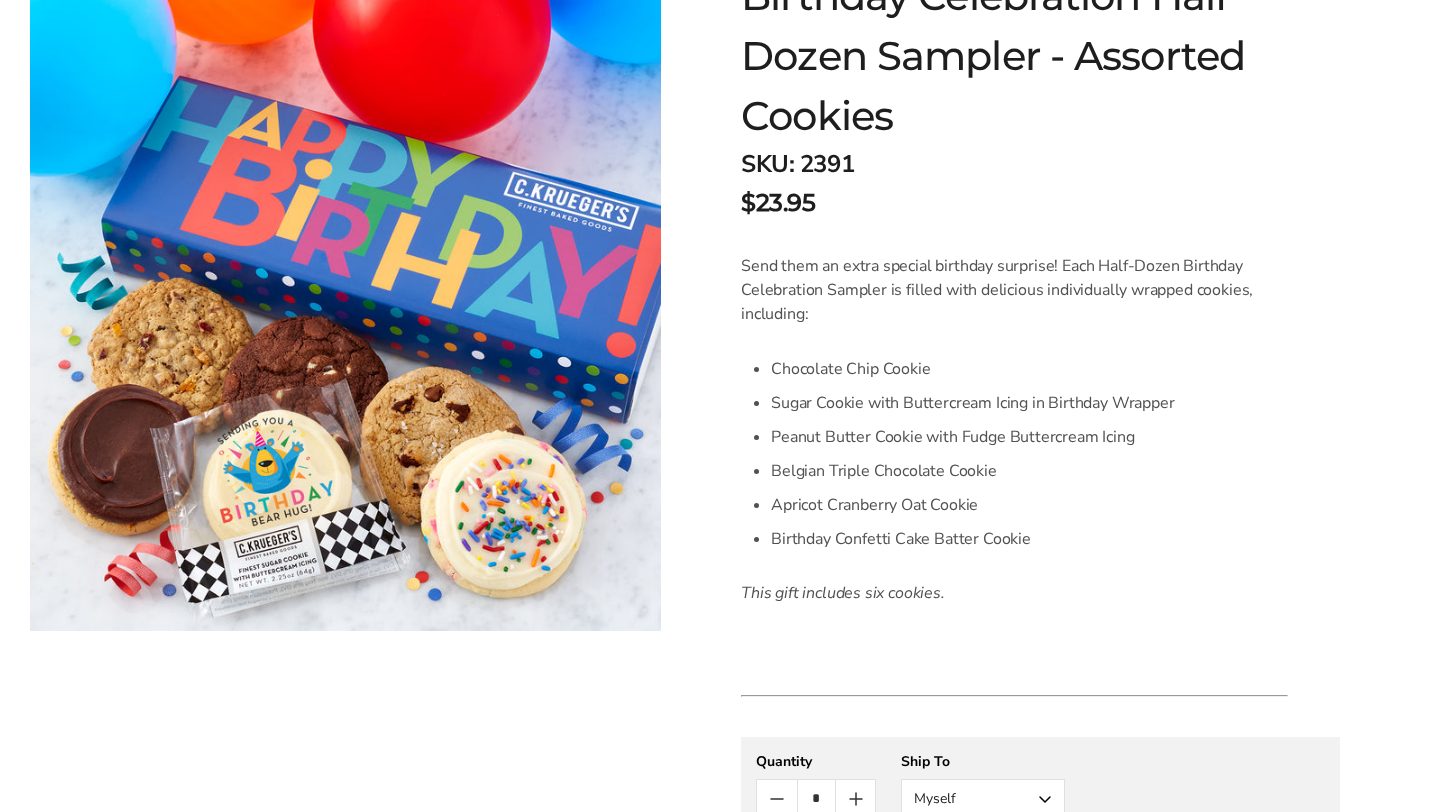 scroll, scrollTop: 0, scrollLeft: 0, axis: both 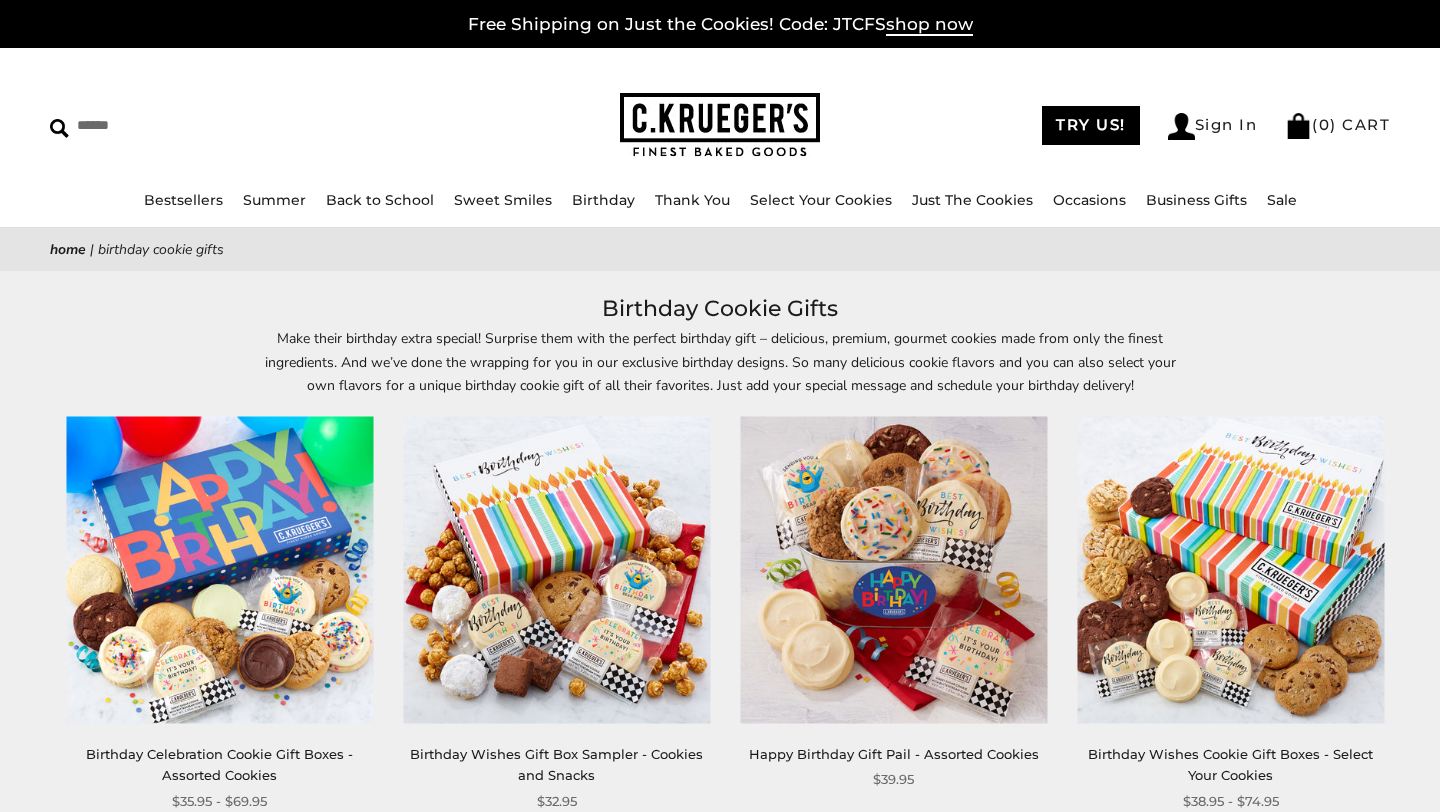 click on "Just The Cookies" at bounding box center (972, 200) 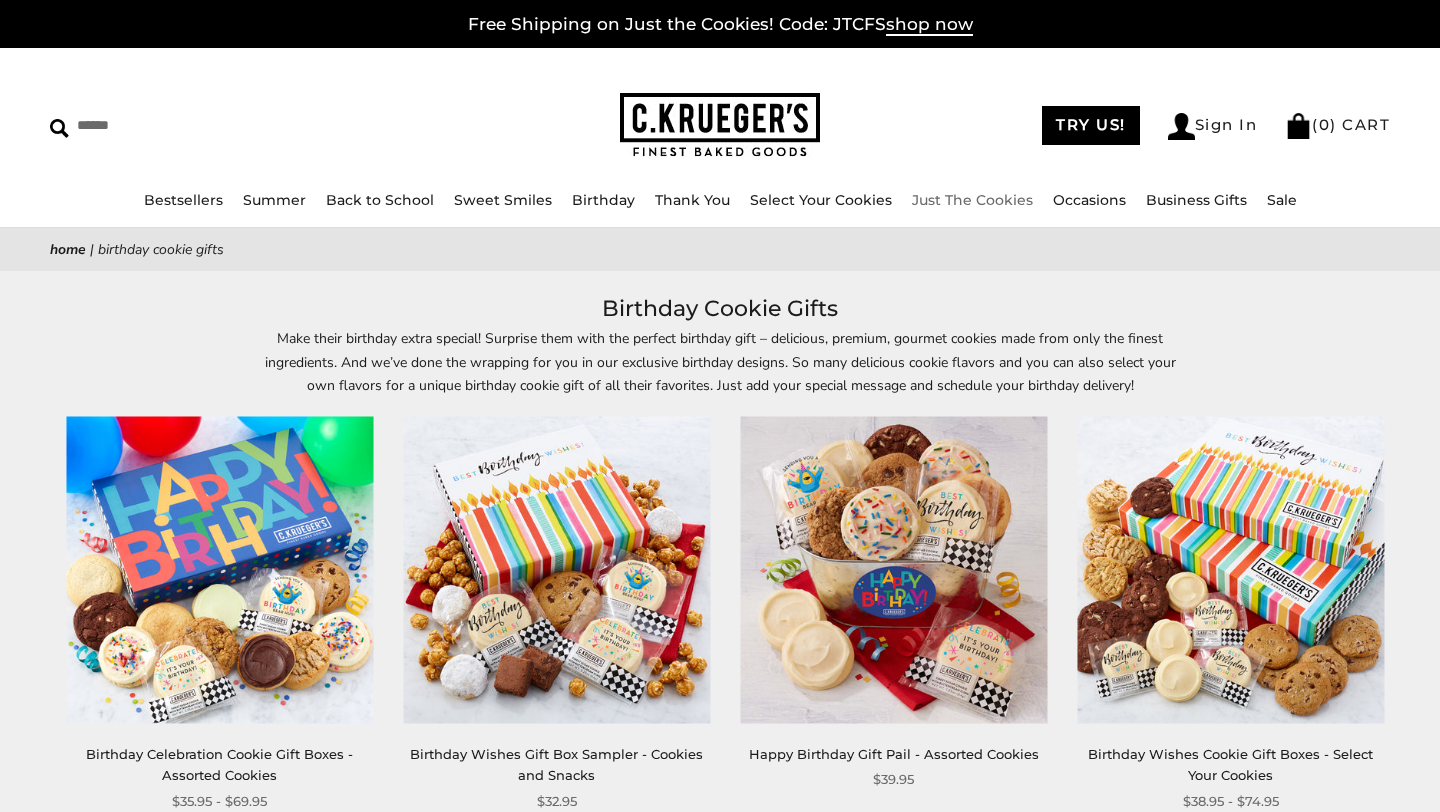 click on "Just The Cookies" at bounding box center [972, 200] 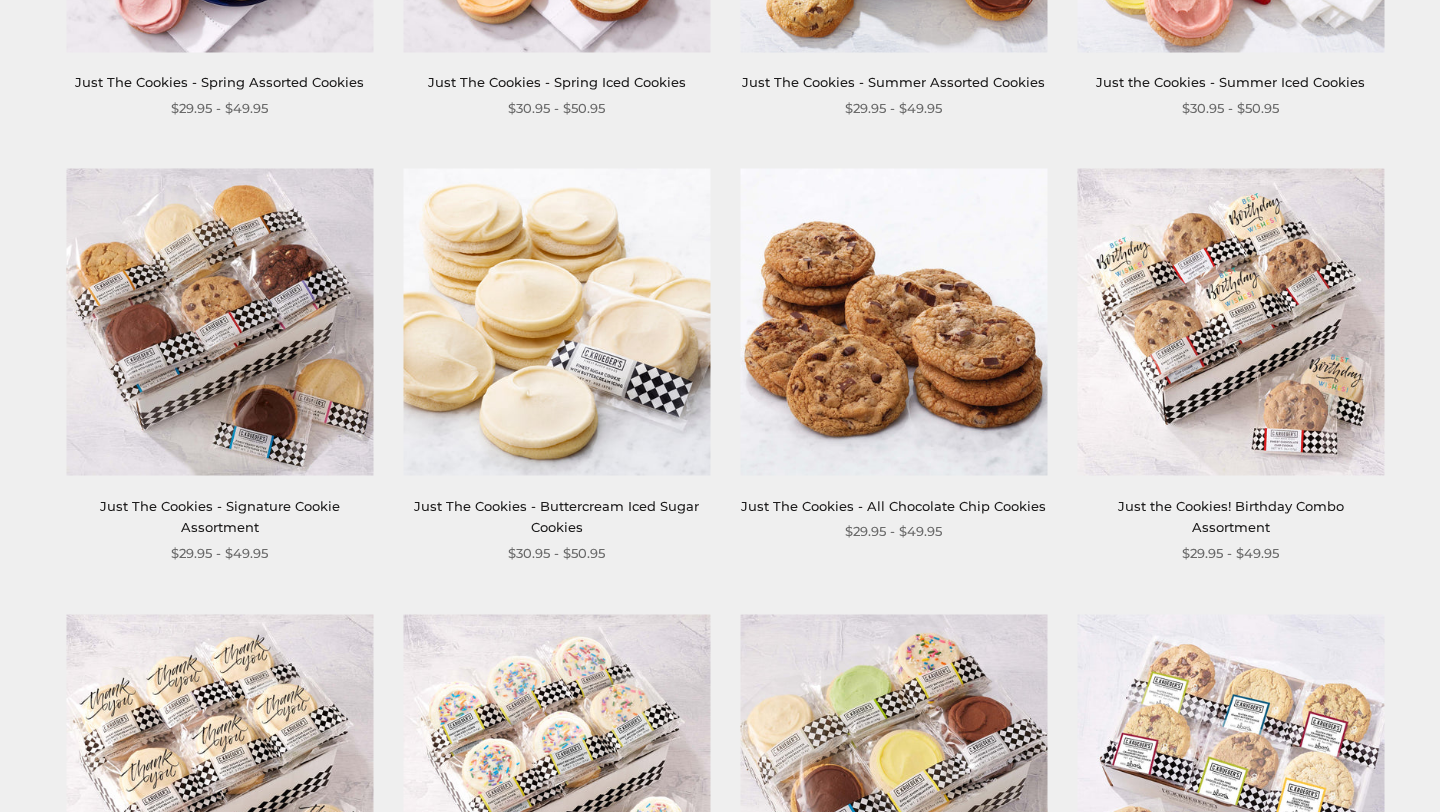 scroll, scrollTop: 694, scrollLeft: 0, axis: vertical 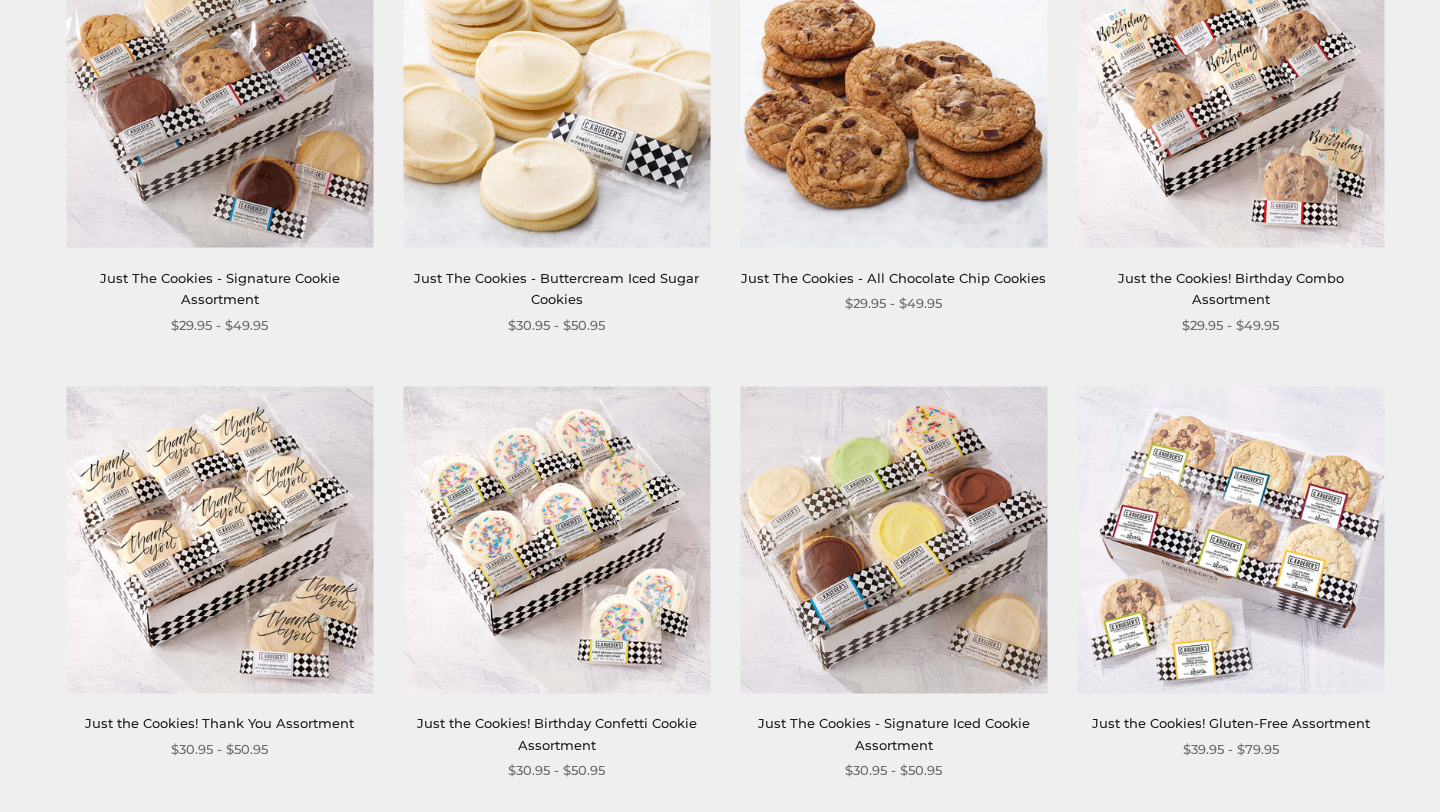 click at bounding box center [893, 94] 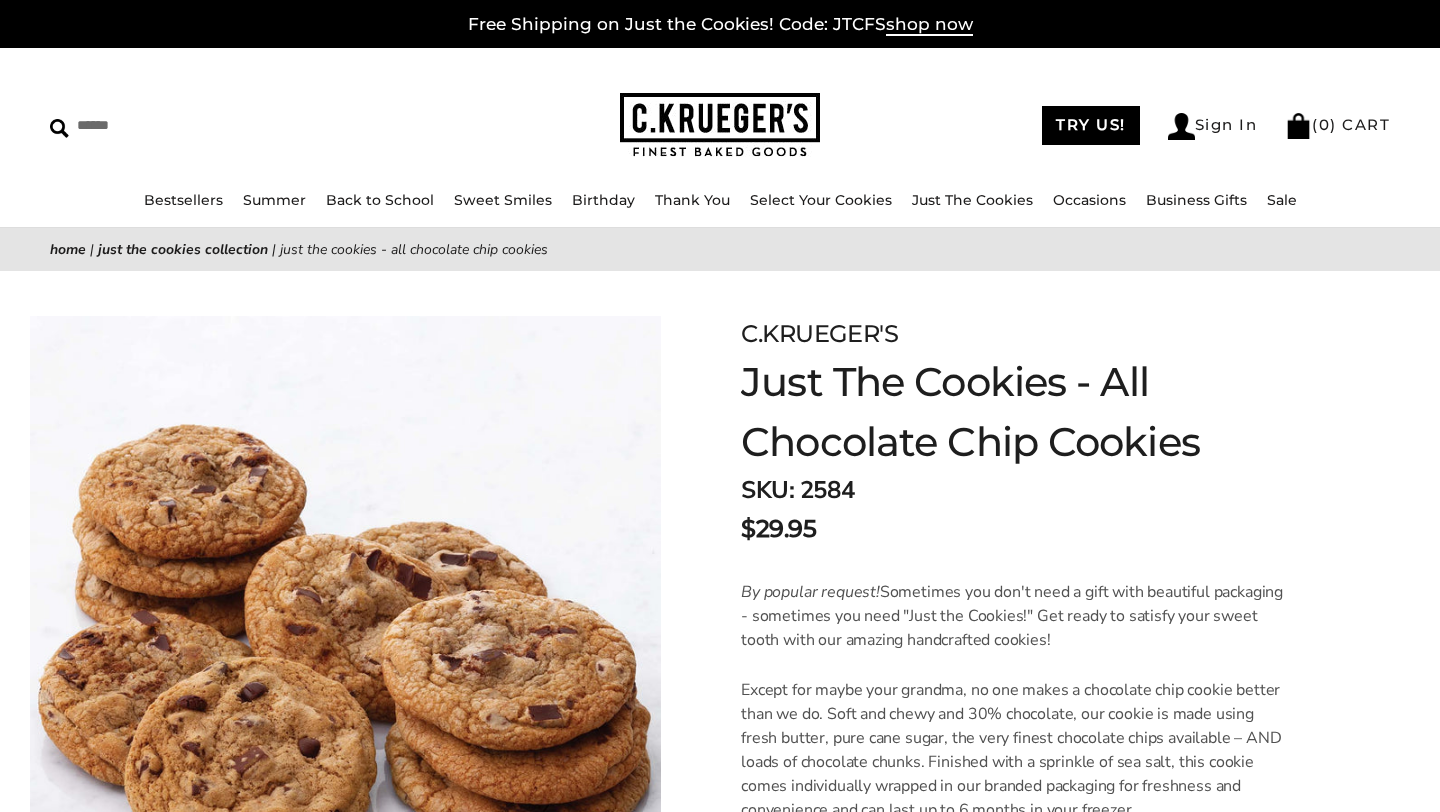 scroll, scrollTop: 0, scrollLeft: 0, axis: both 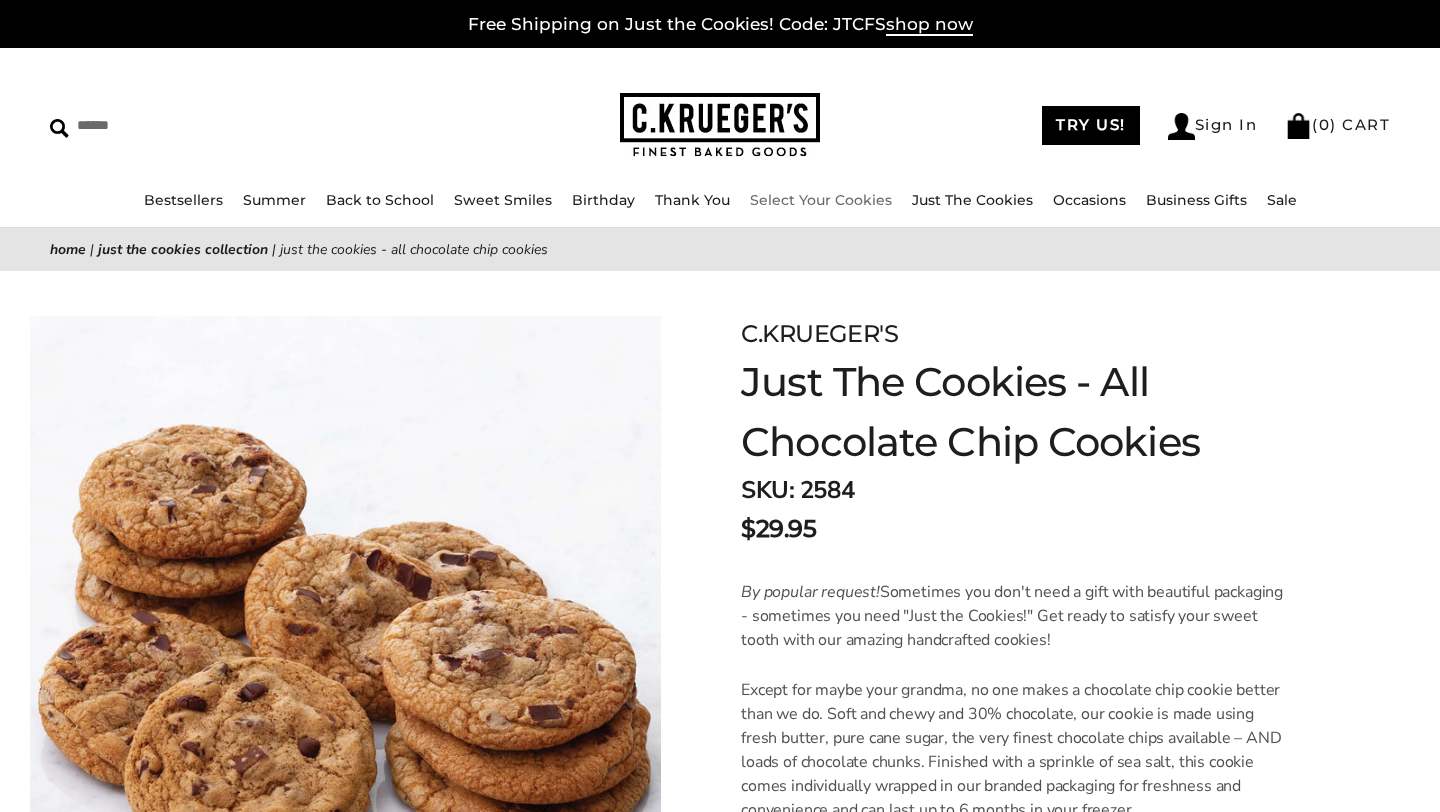 click on "Select Your Cookies" at bounding box center (821, 200) 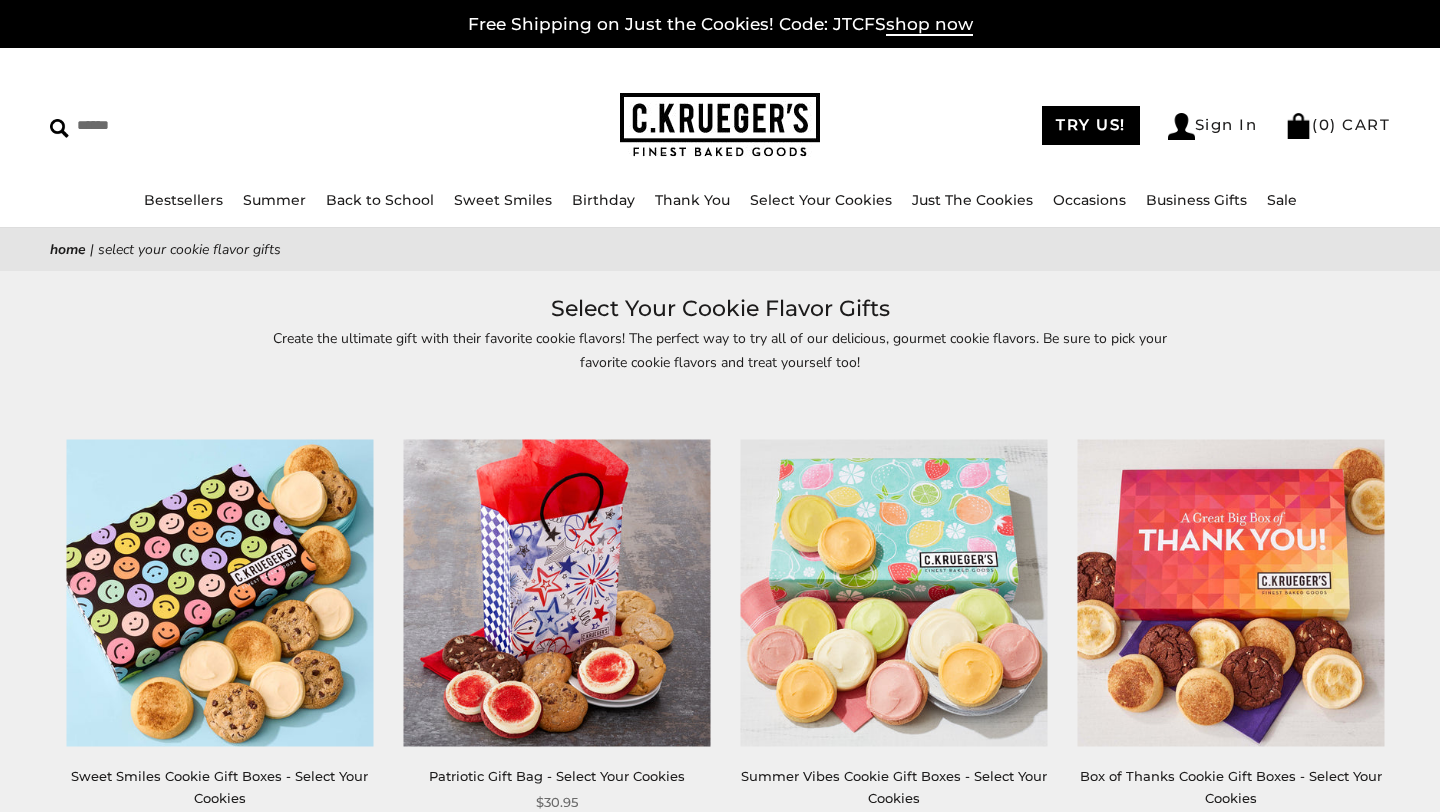 scroll, scrollTop: 0, scrollLeft: 0, axis: both 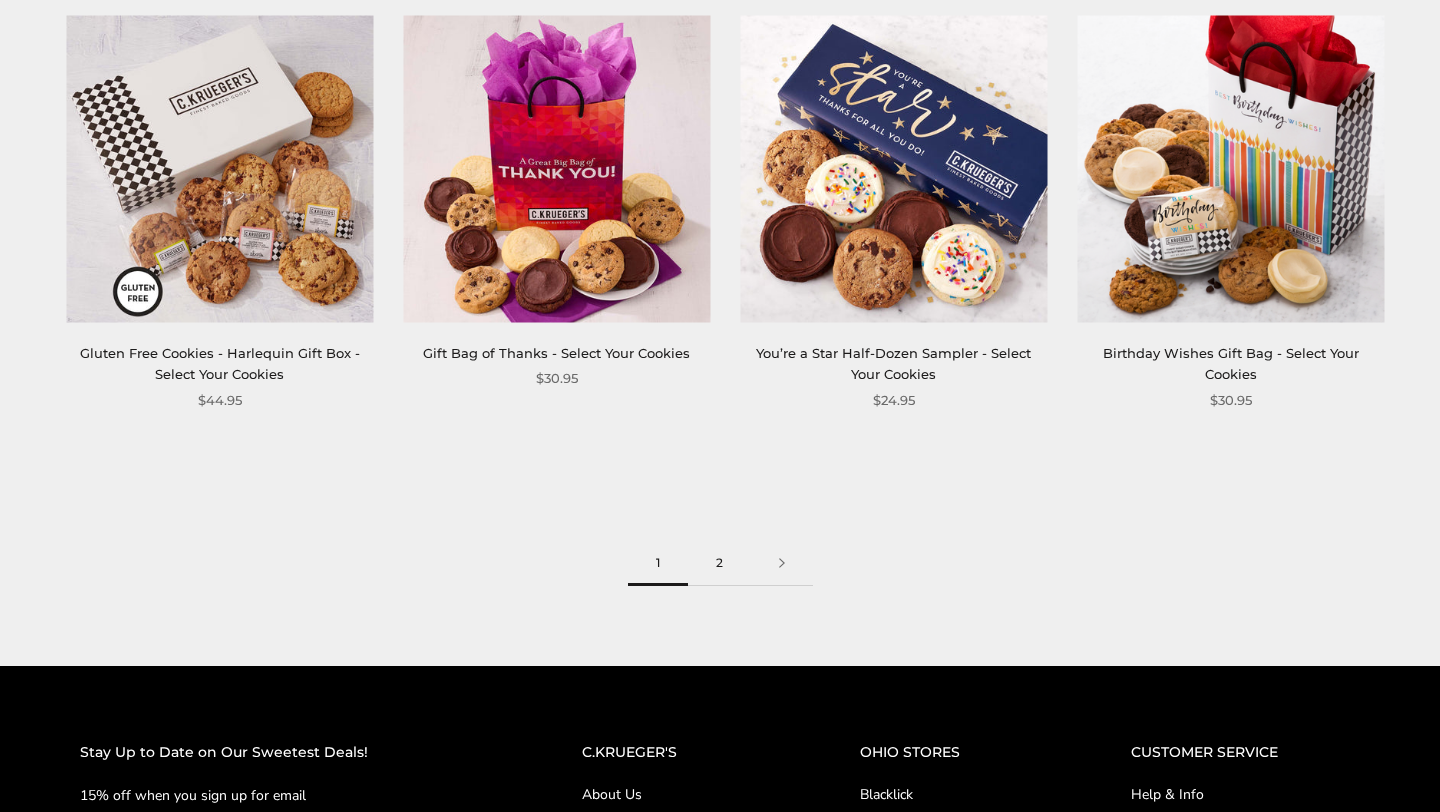 click on "2" at bounding box center [719, 563] 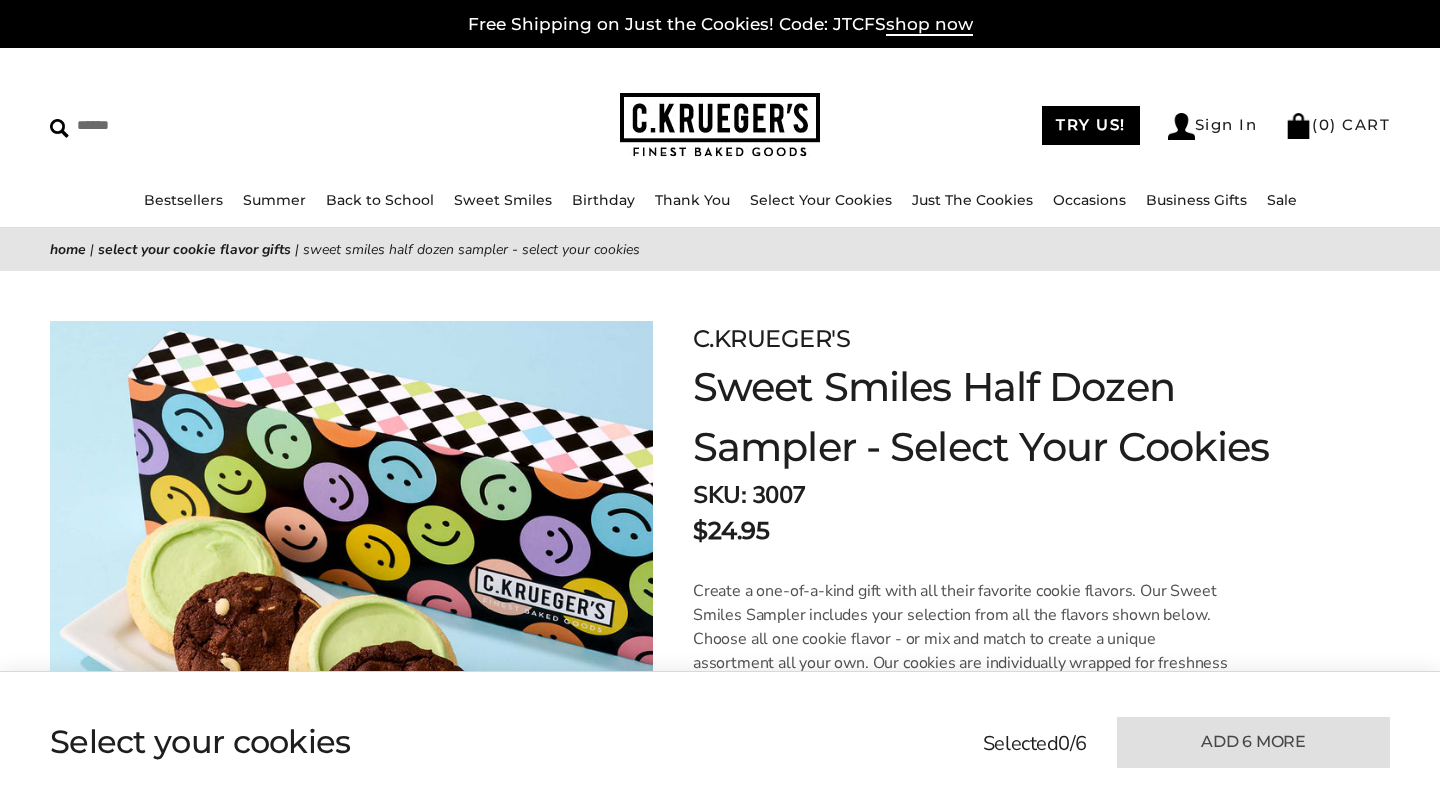 scroll, scrollTop: 0, scrollLeft: 0, axis: both 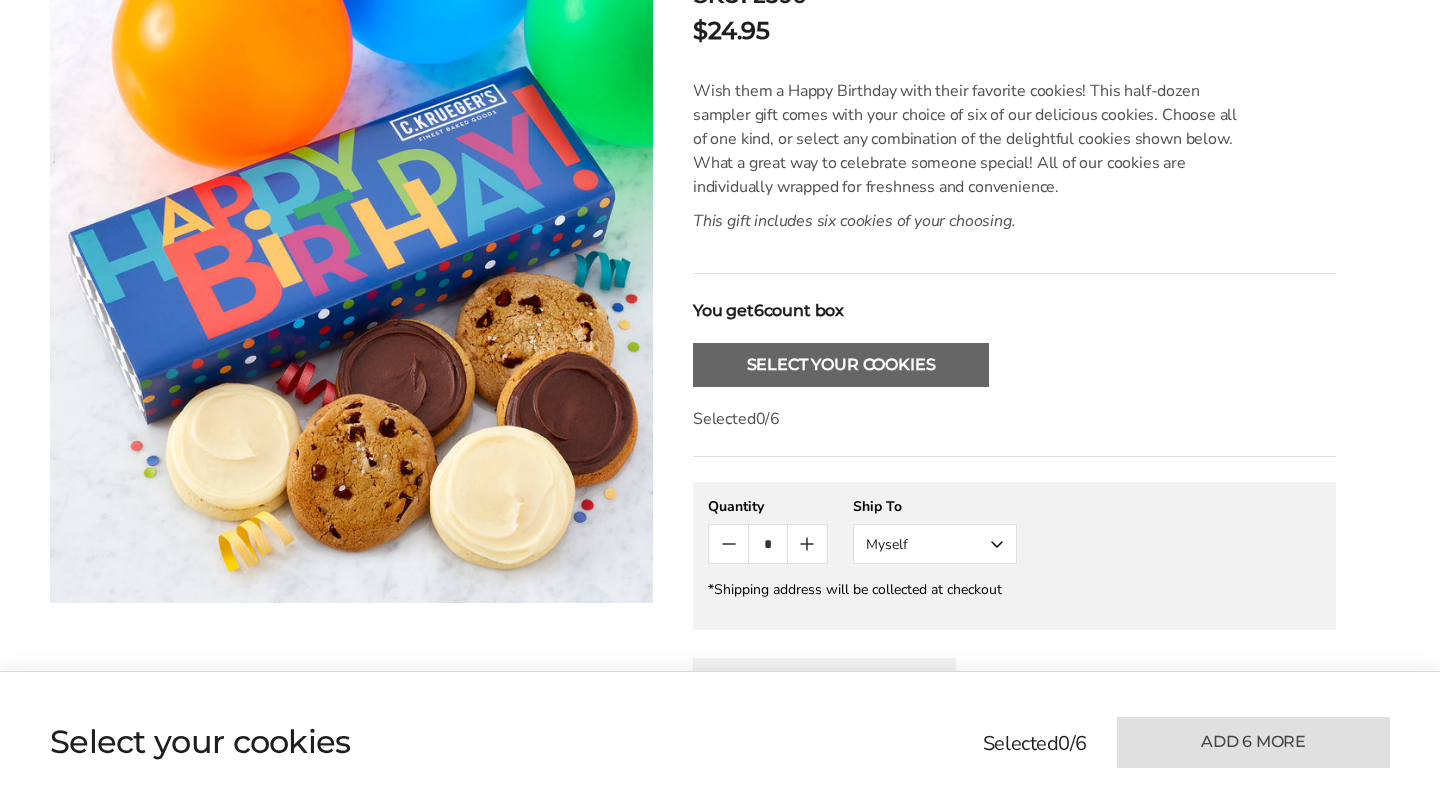 click on "Select Your Cookies" at bounding box center (841, 365) 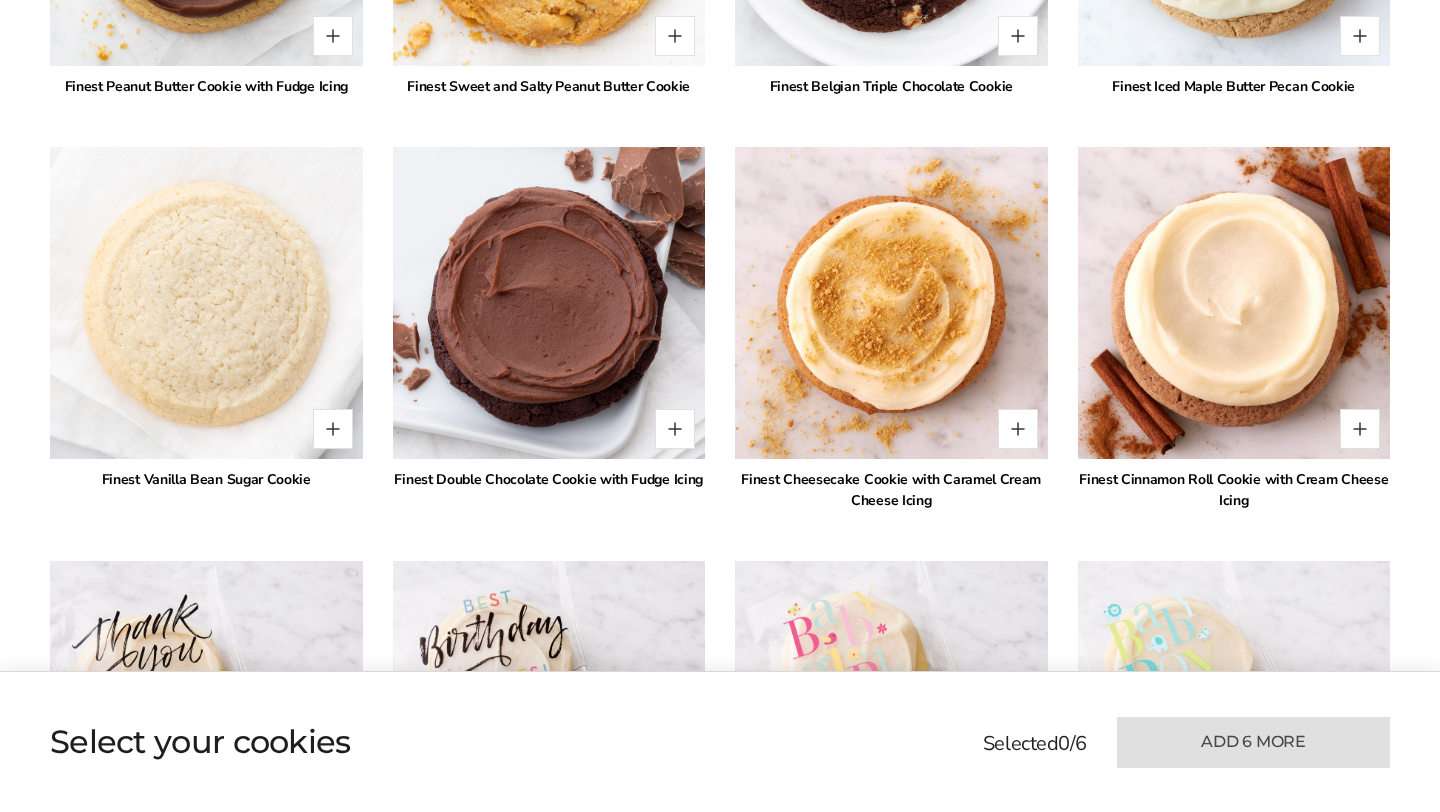 scroll, scrollTop: 3112, scrollLeft: 0, axis: vertical 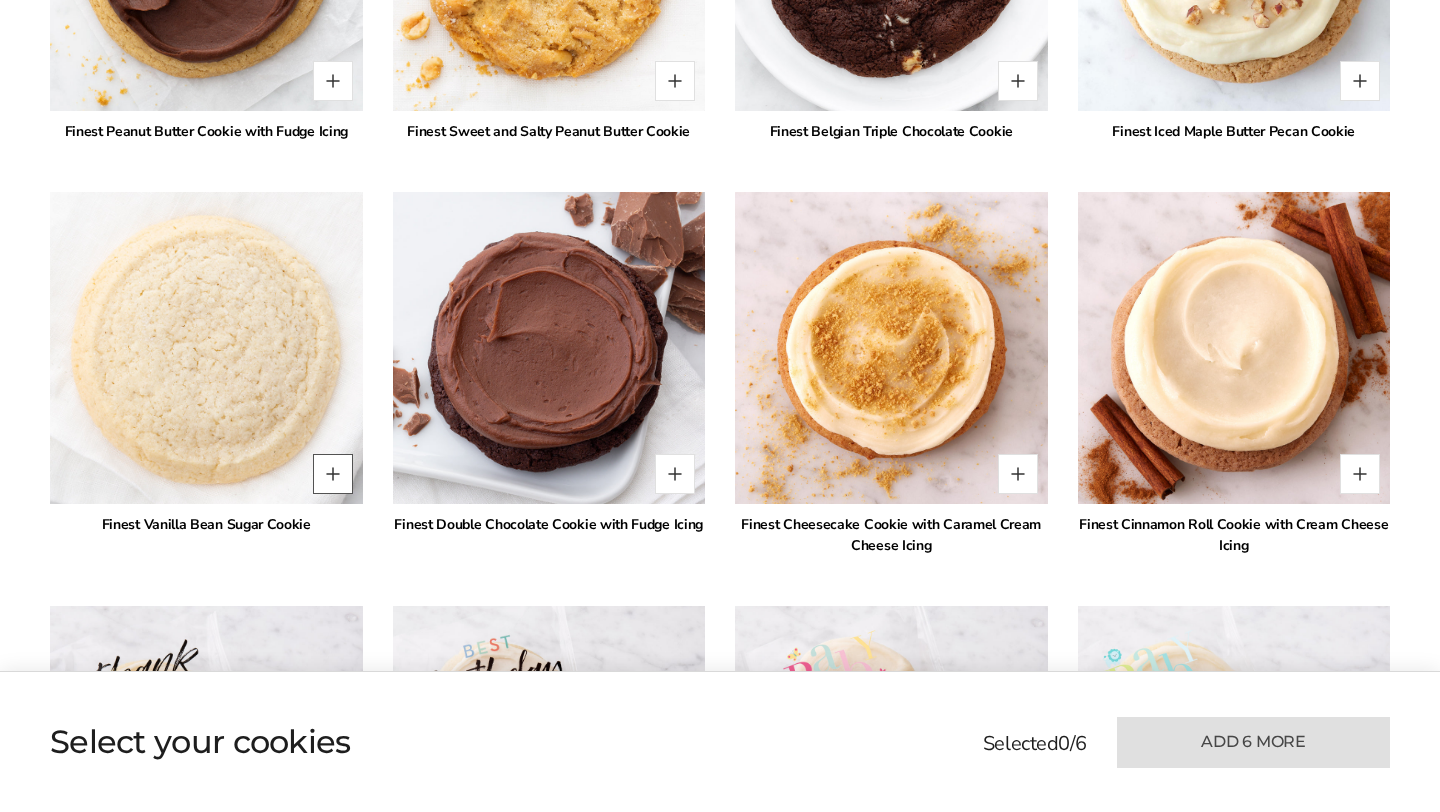 click at bounding box center [333, 474] 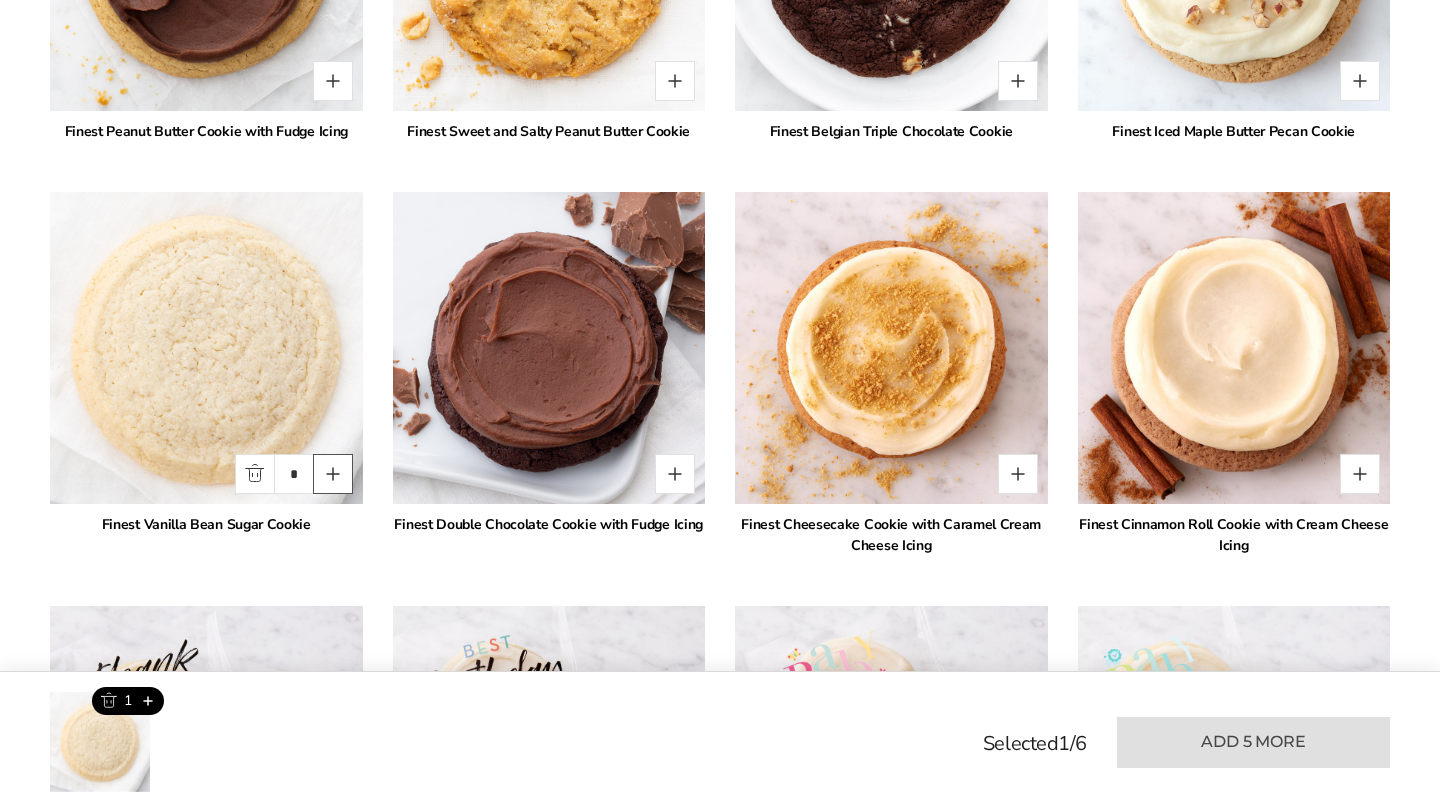 click at bounding box center (333, 474) 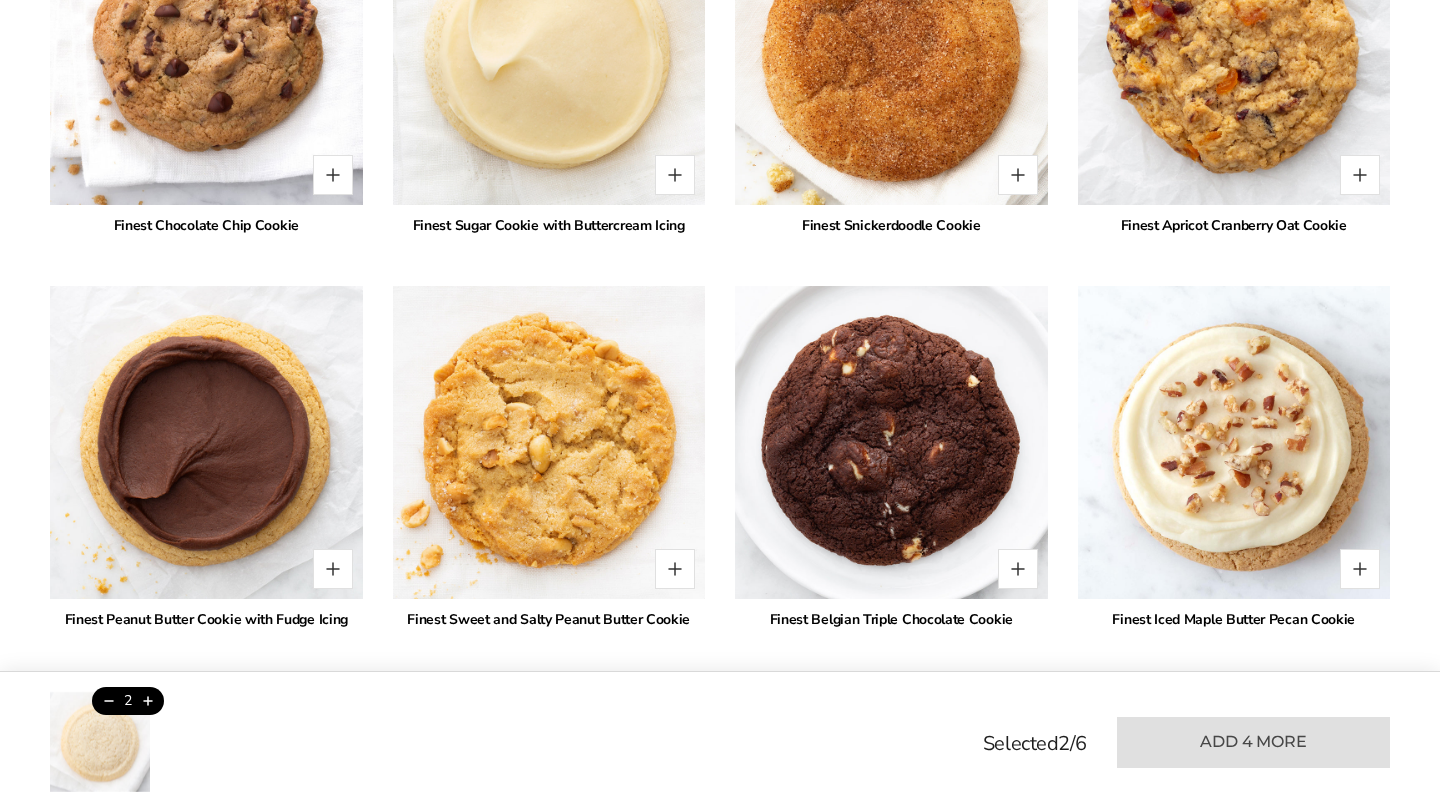 scroll, scrollTop: 2446, scrollLeft: 0, axis: vertical 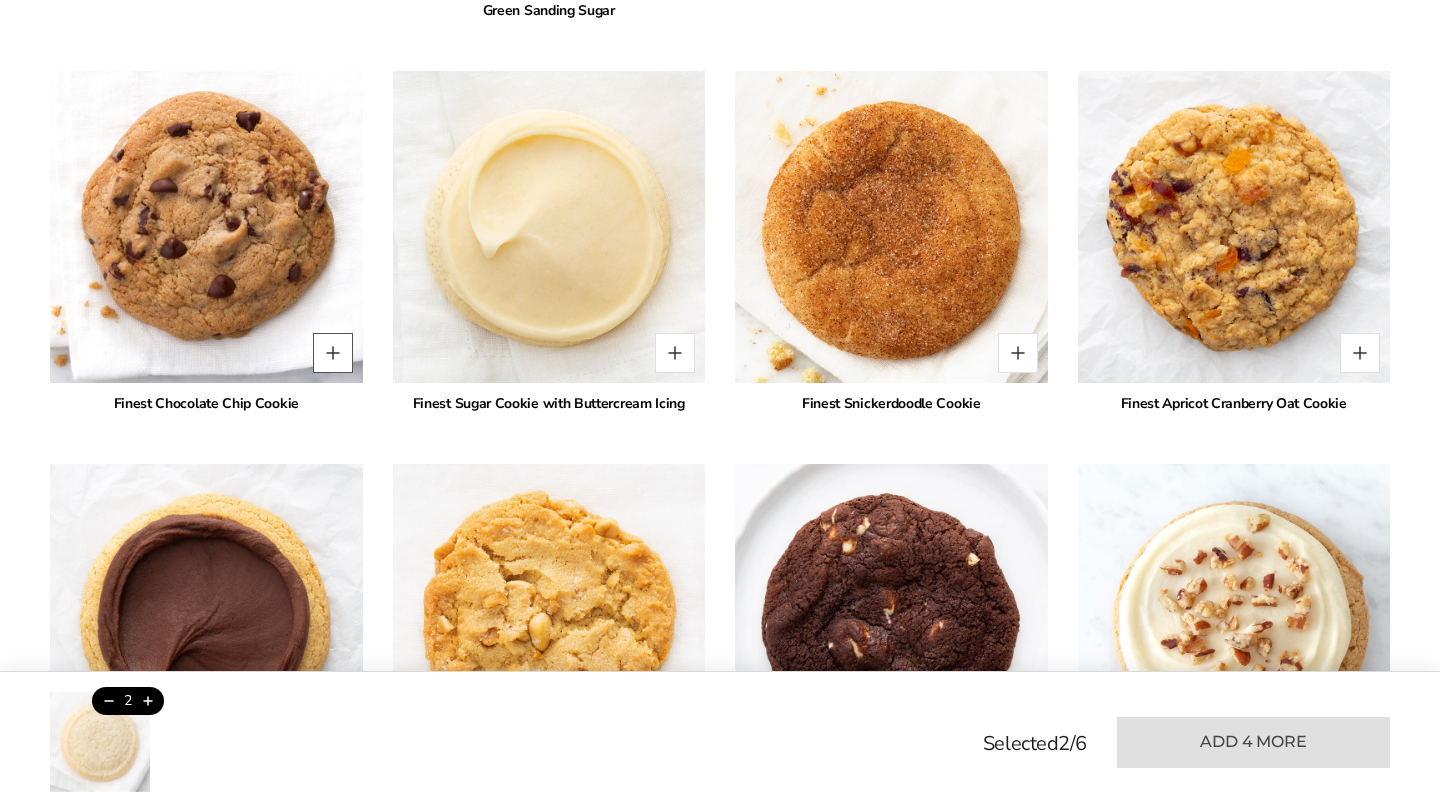 click at bounding box center [333, 353] 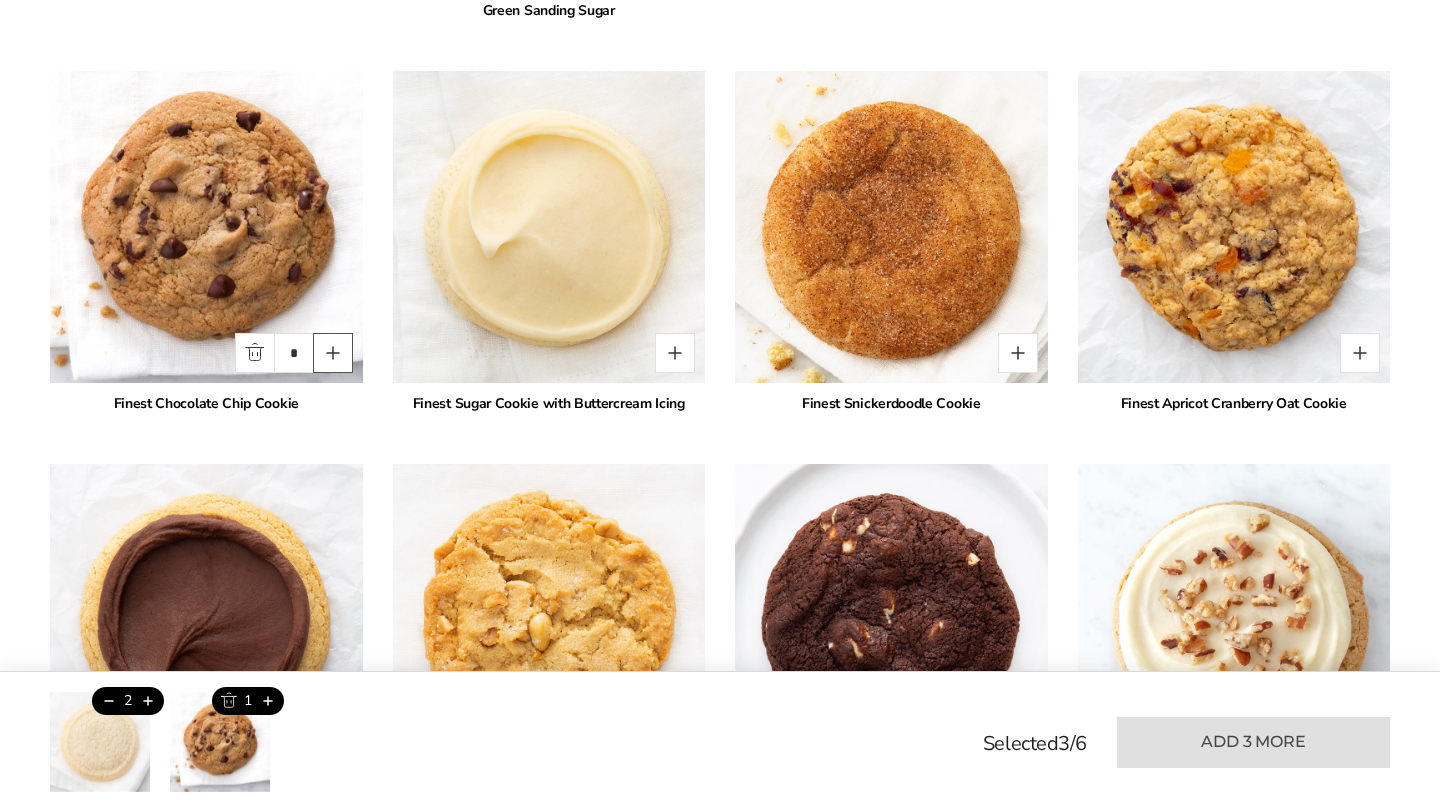 click at bounding box center [333, 353] 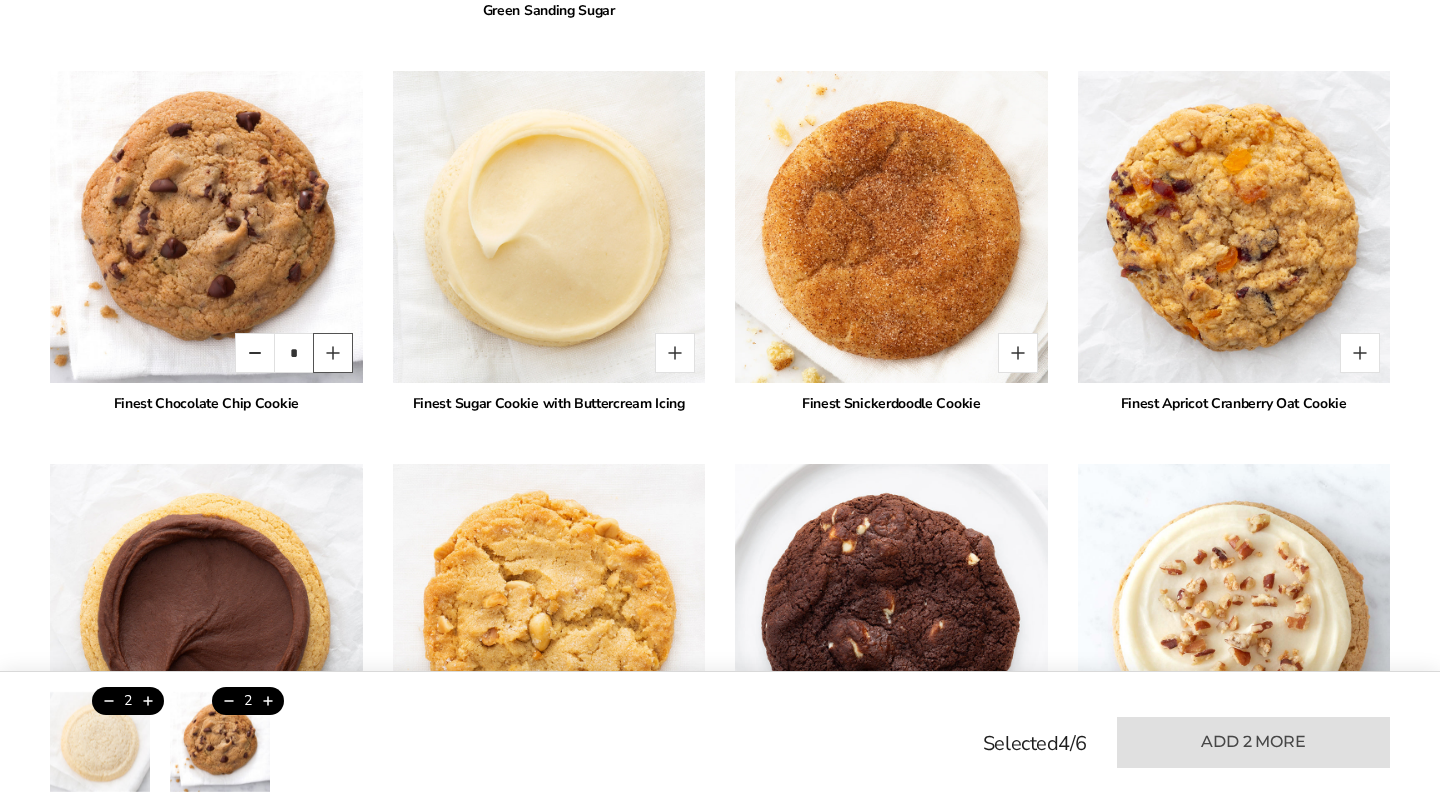 click at bounding box center (333, 353) 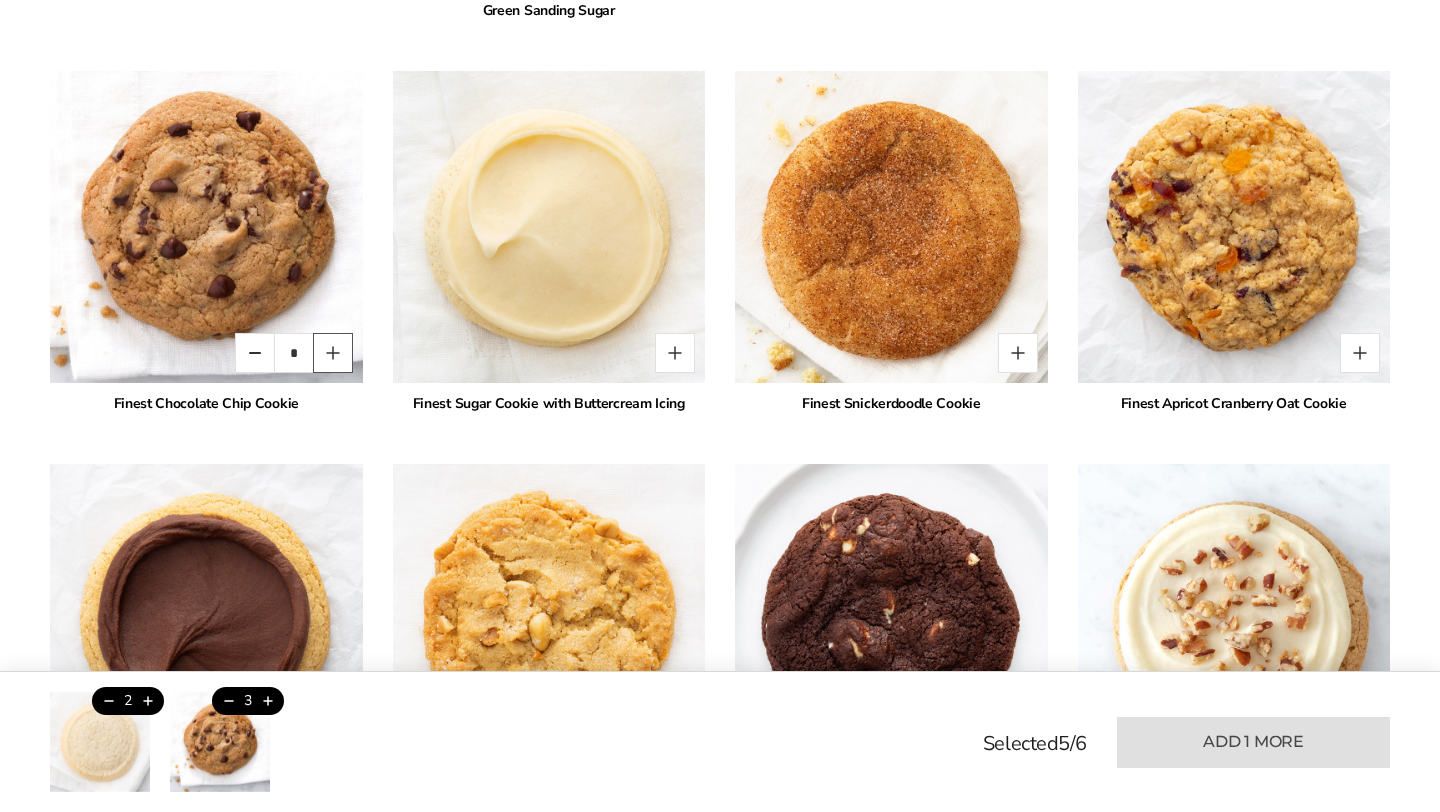 click at bounding box center [333, 353] 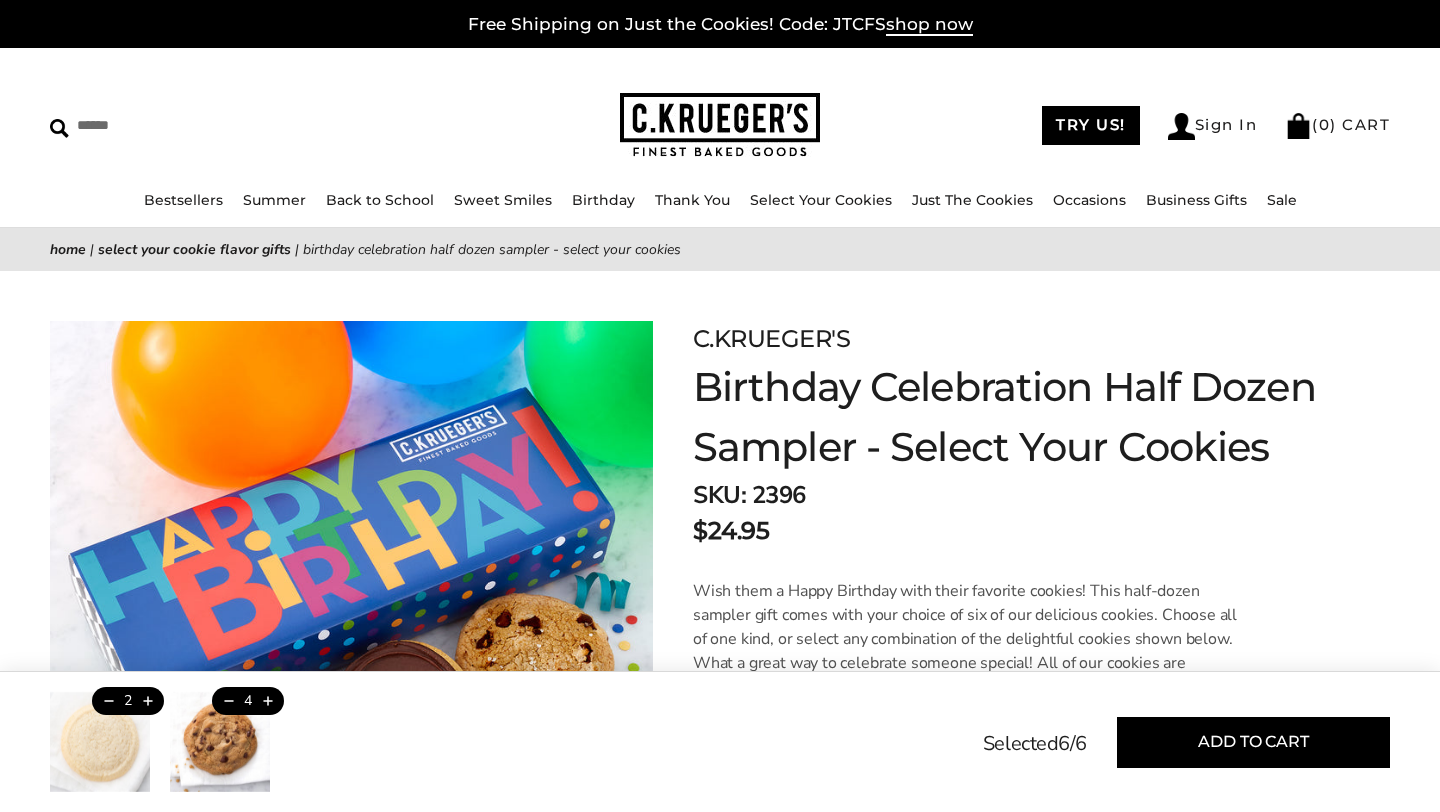 scroll, scrollTop: 784, scrollLeft: 0, axis: vertical 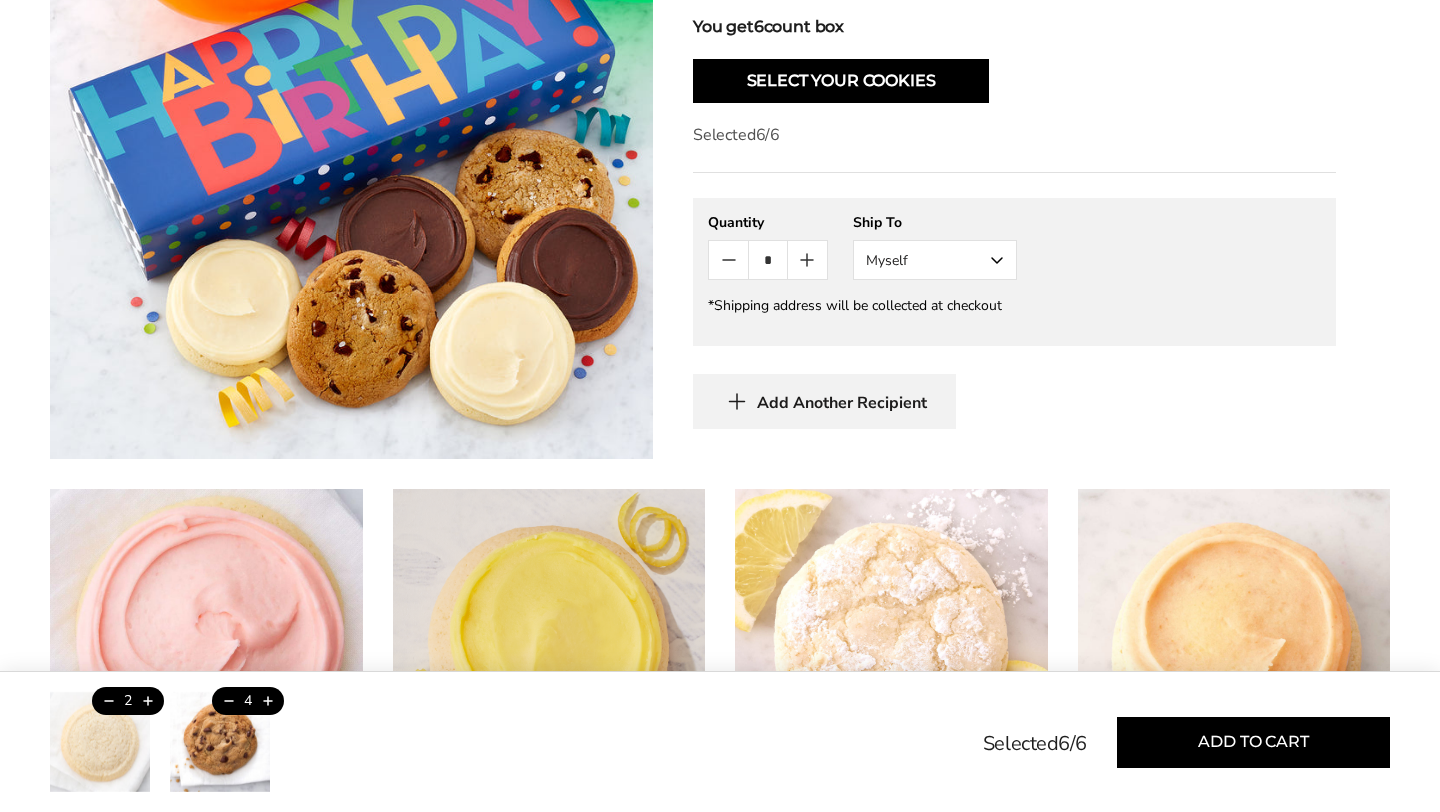 click on "Myself" at bounding box center [935, 260] 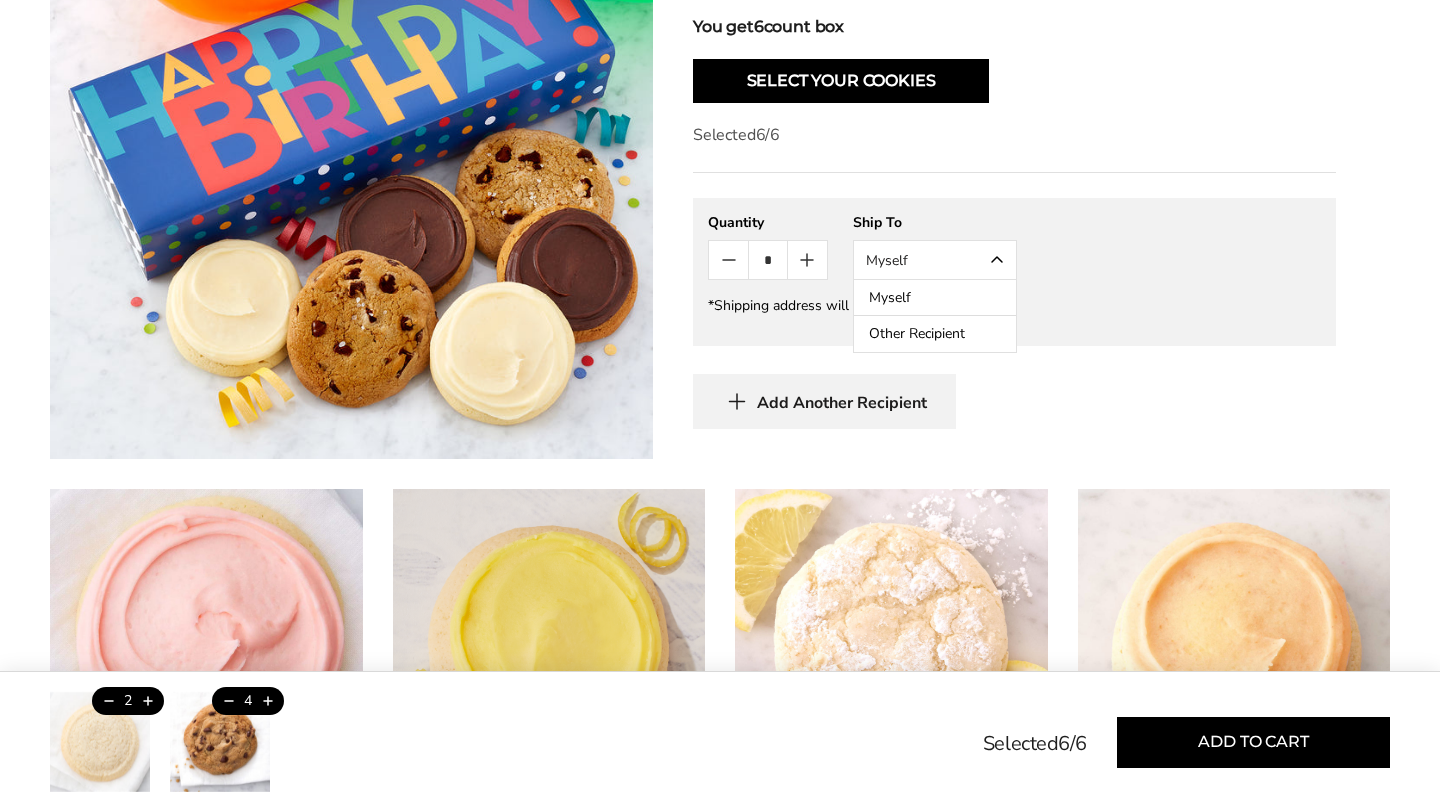 click on "Other Recipient" at bounding box center (935, 334) 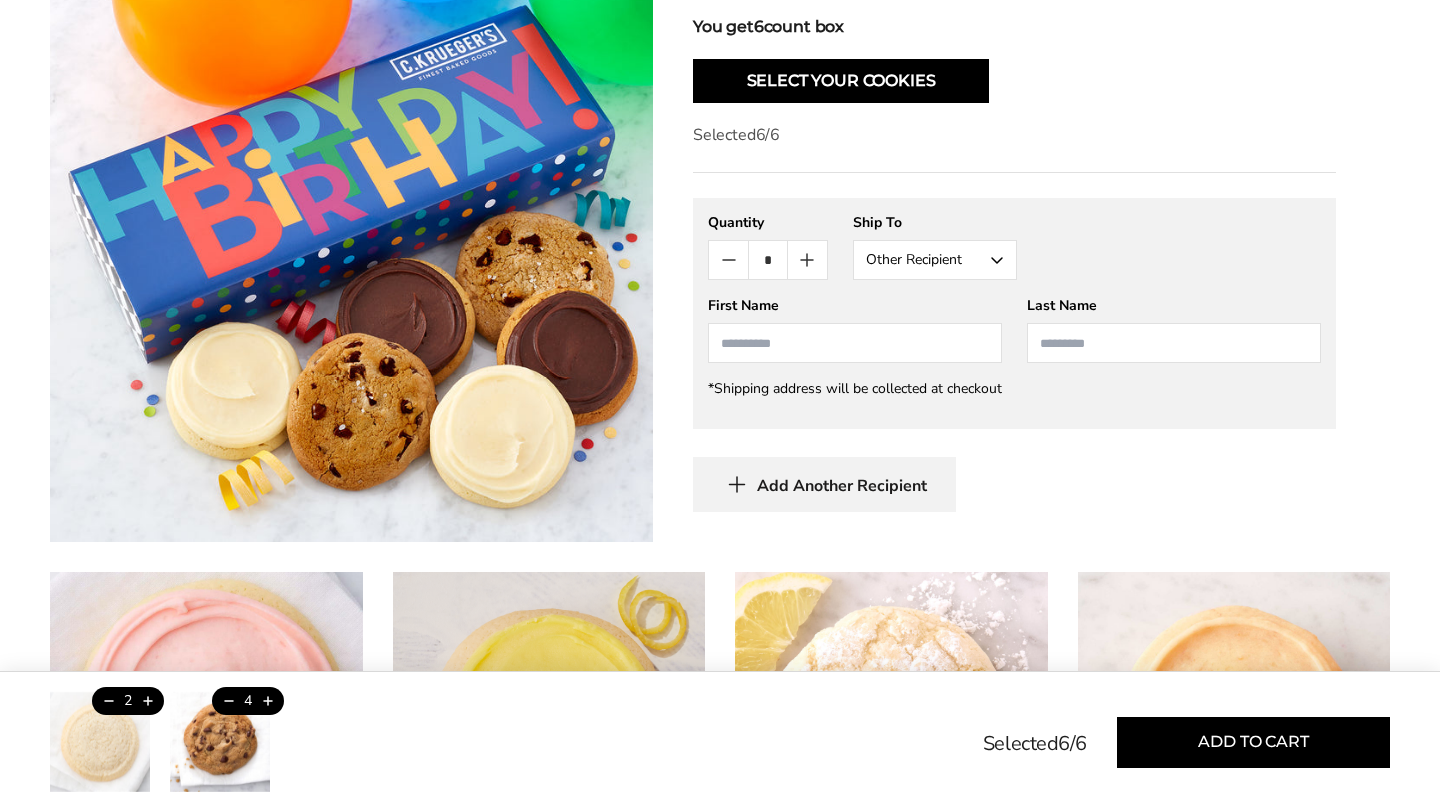 click at bounding box center [855, 343] 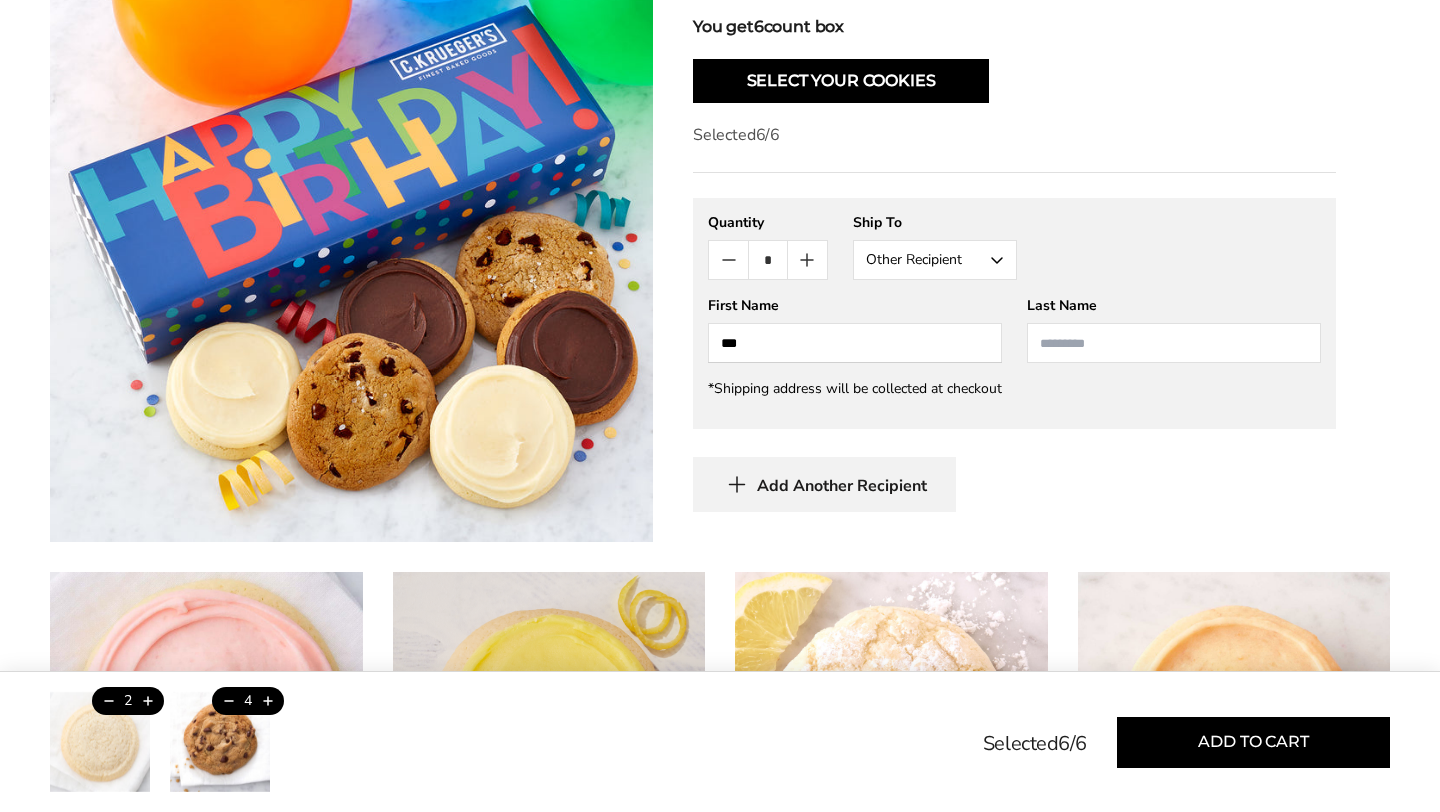 type on "***" 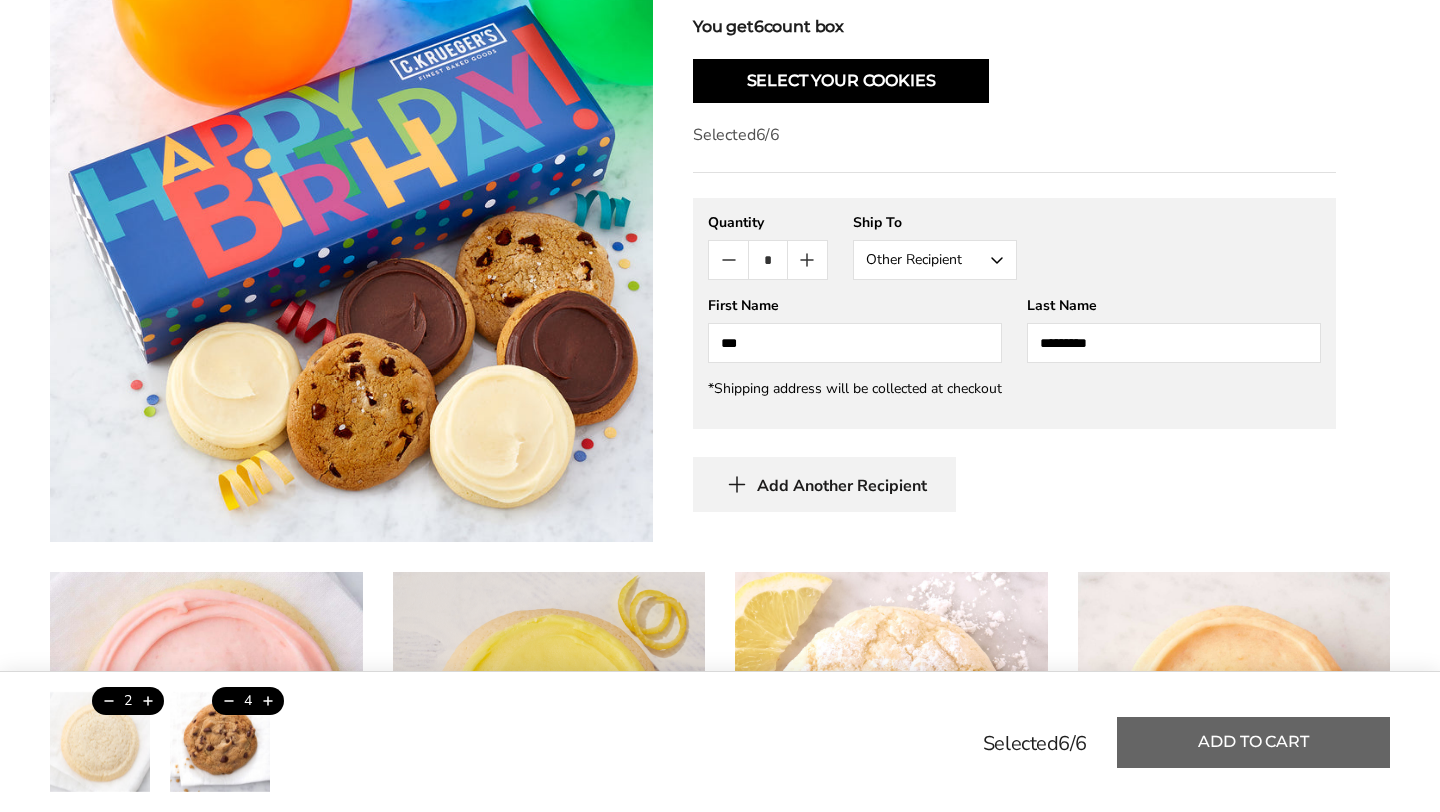 type on "*********" 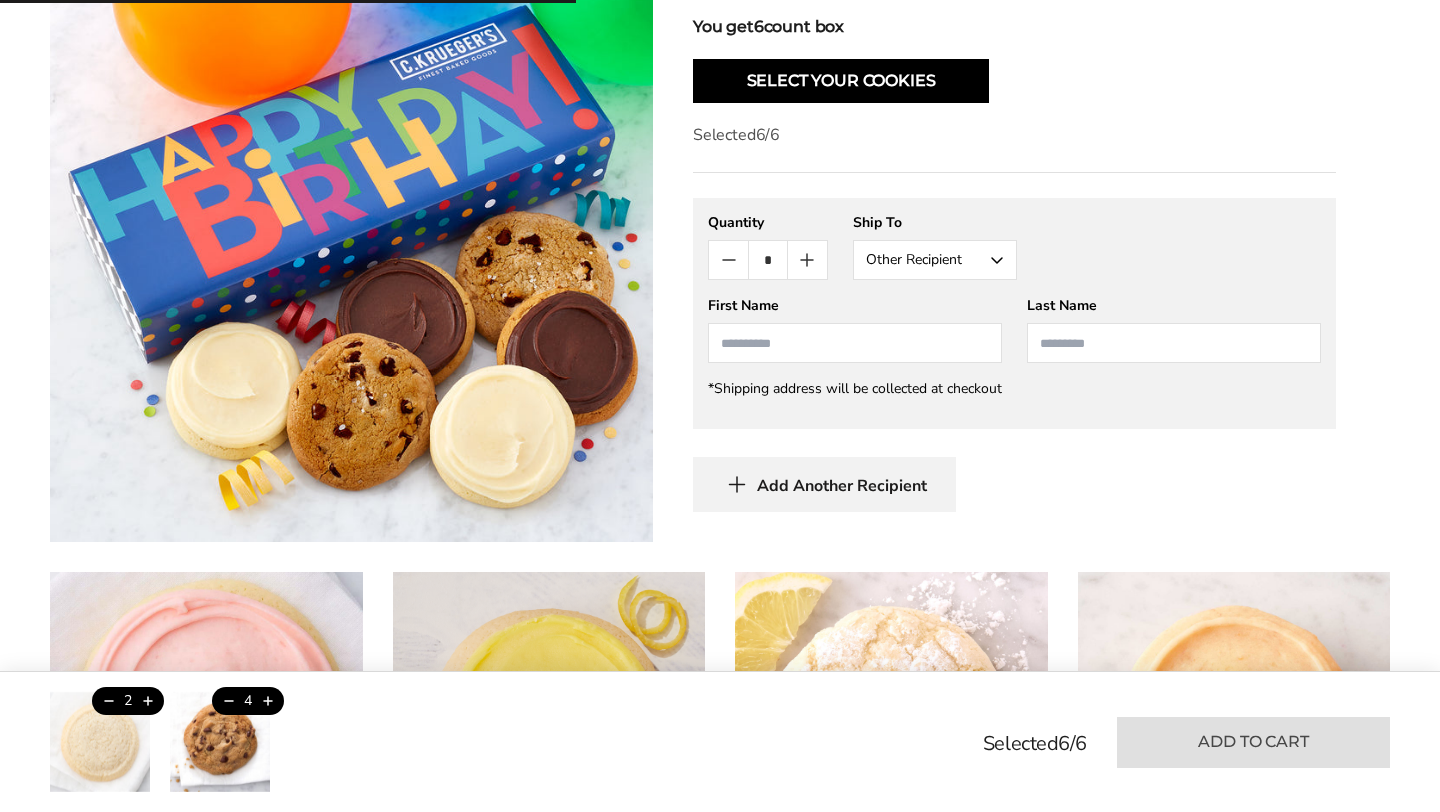 type on "*" 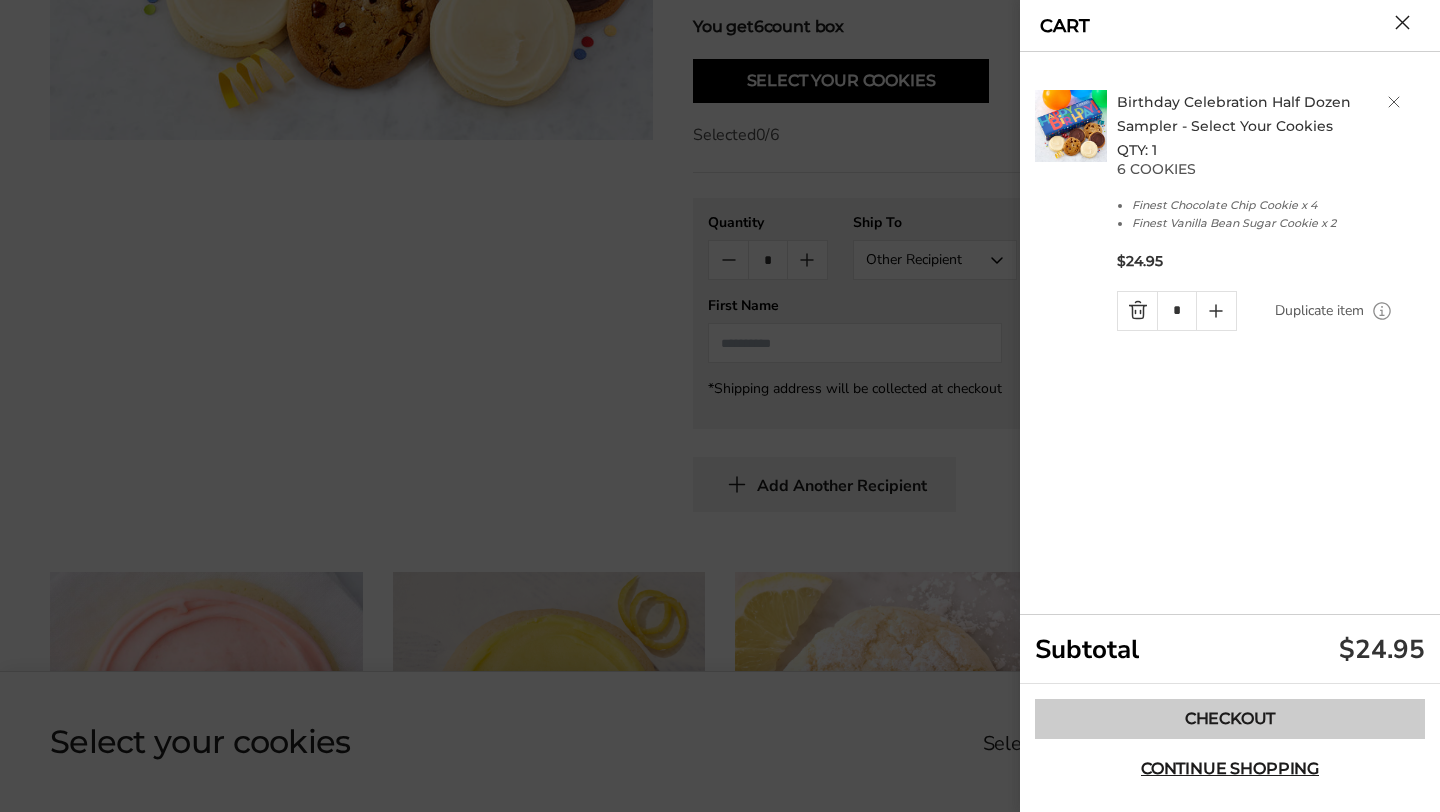 click on "Checkout" at bounding box center (1230, 719) 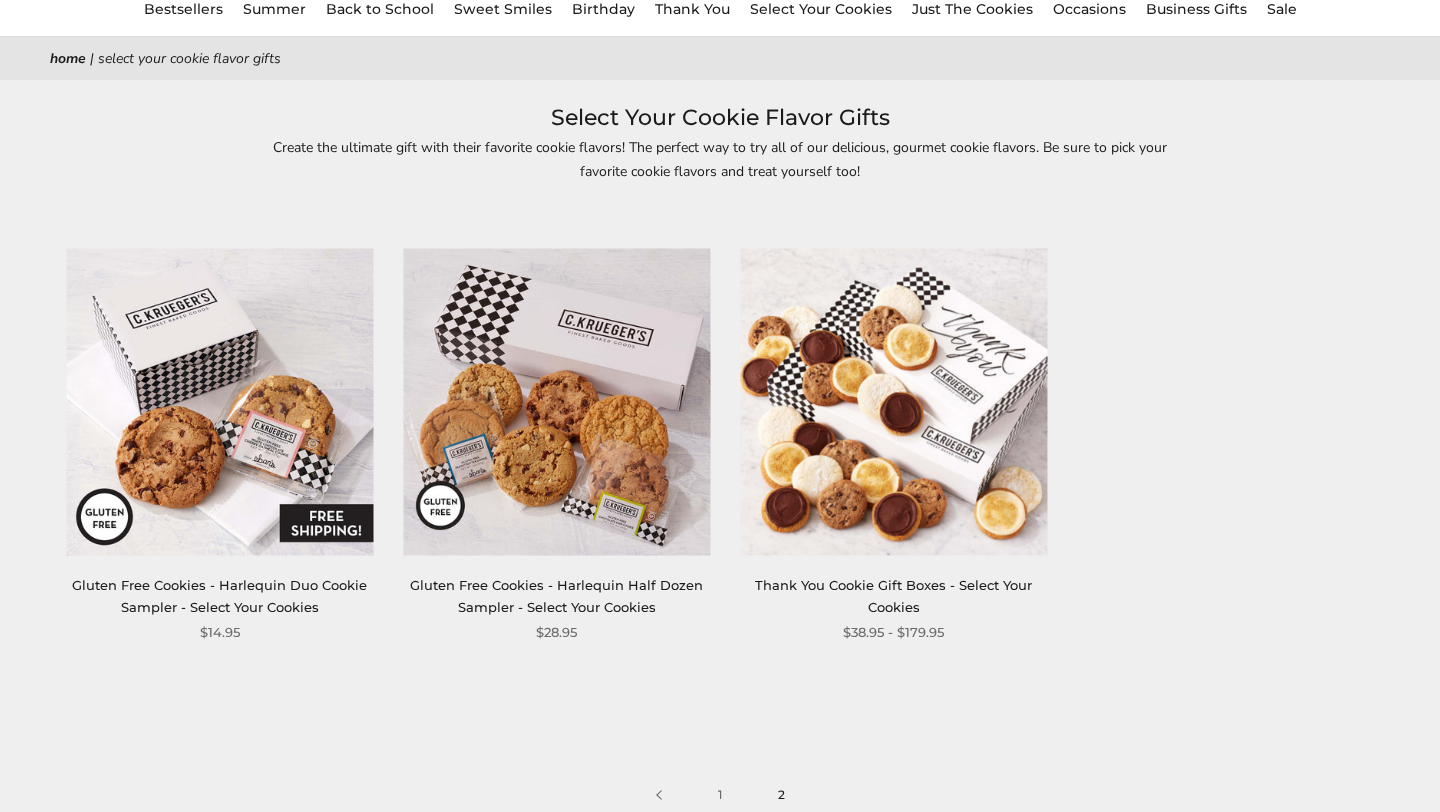 scroll, scrollTop: 191, scrollLeft: 0, axis: vertical 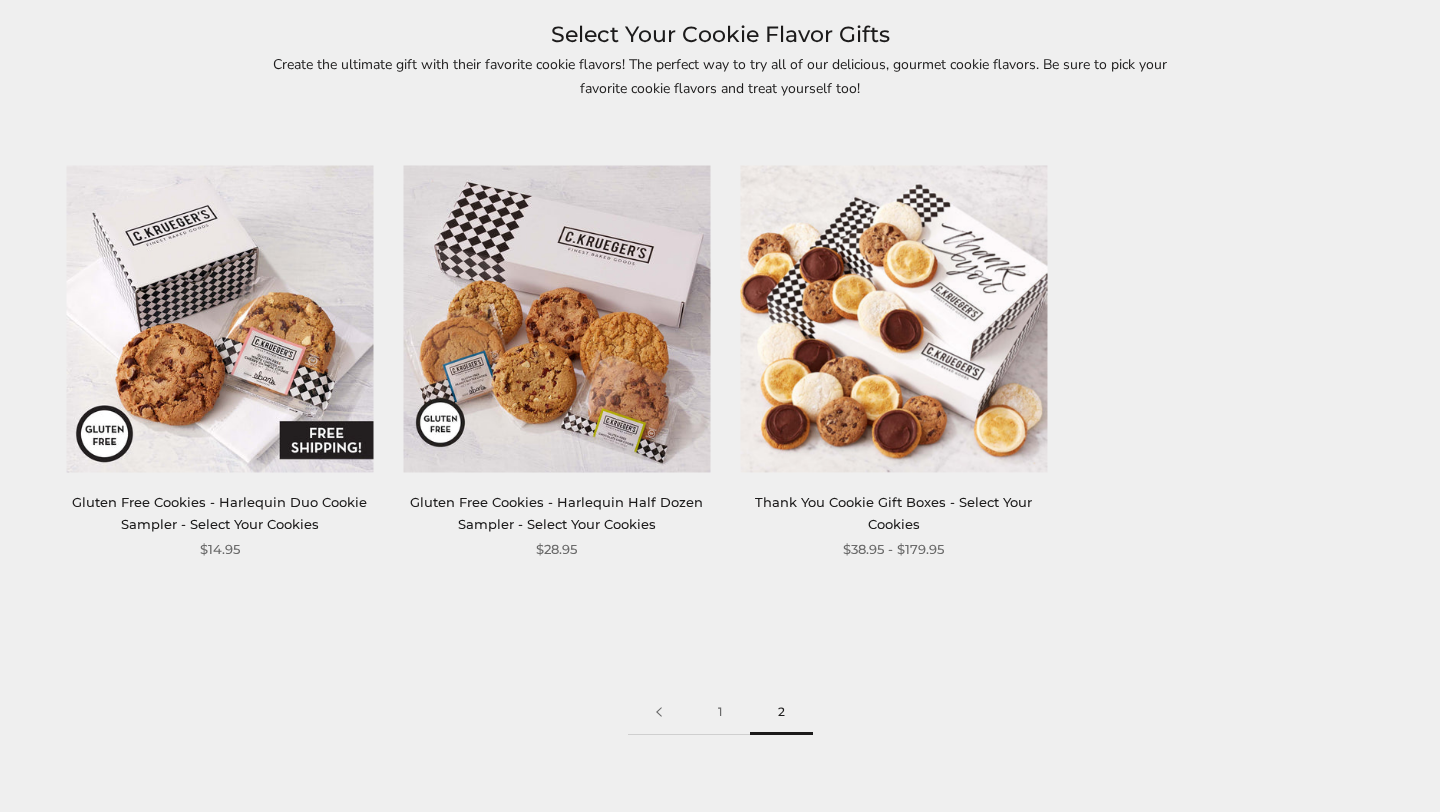 click at bounding box center [219, 318] 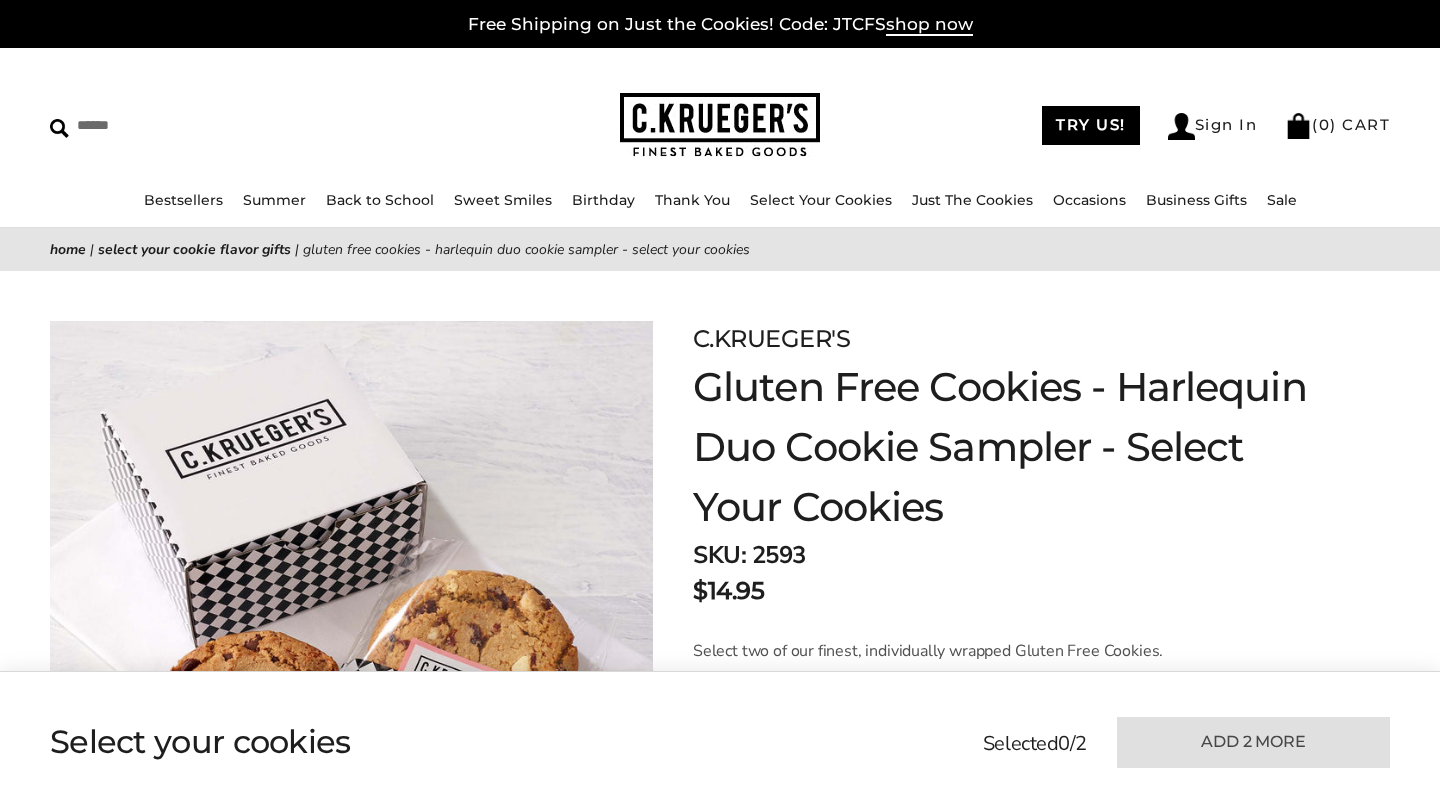 scroll, scrollTop: 594, scrollLeft: 0, axis: vertical 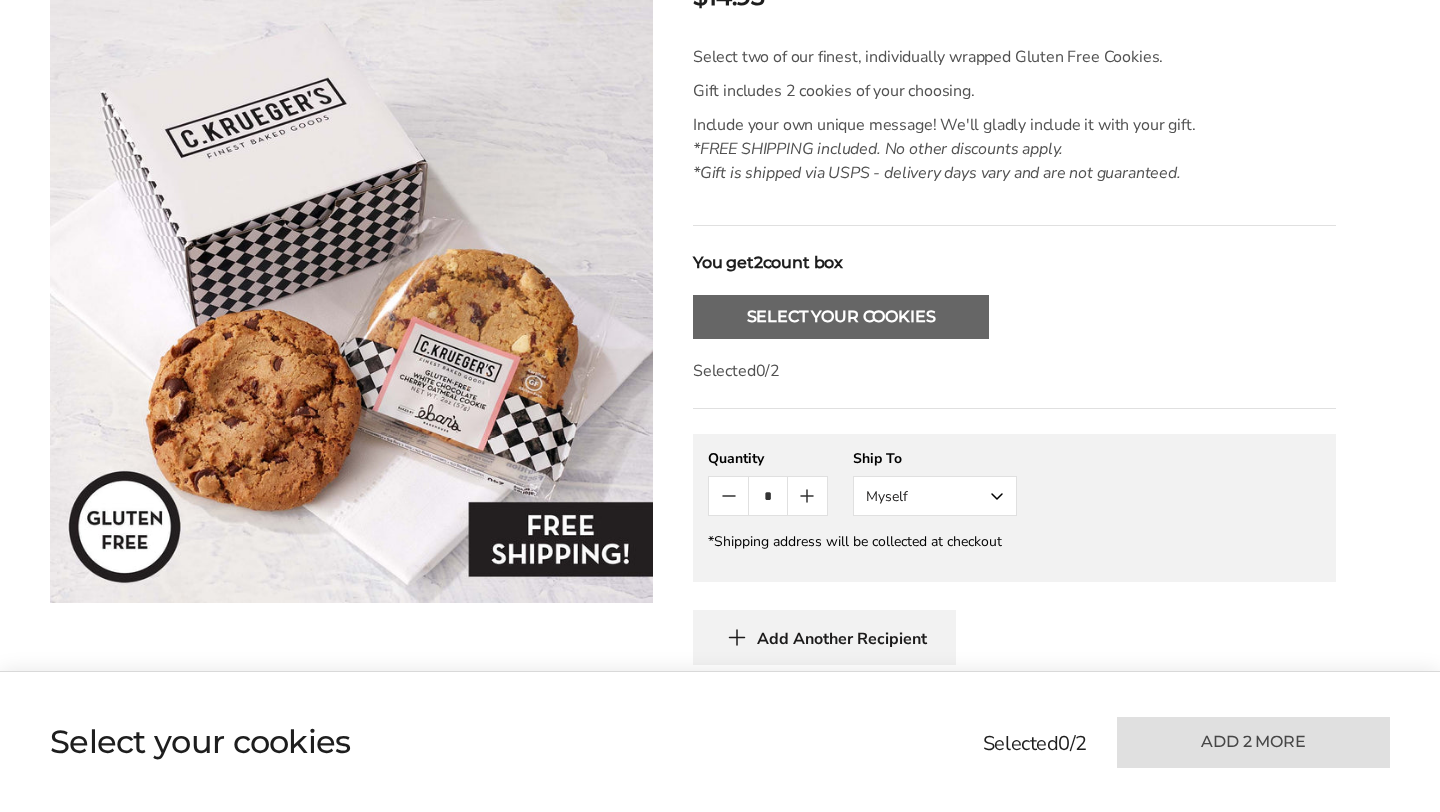 click on "Select Your Cookies" at bounding box center [841, 317] 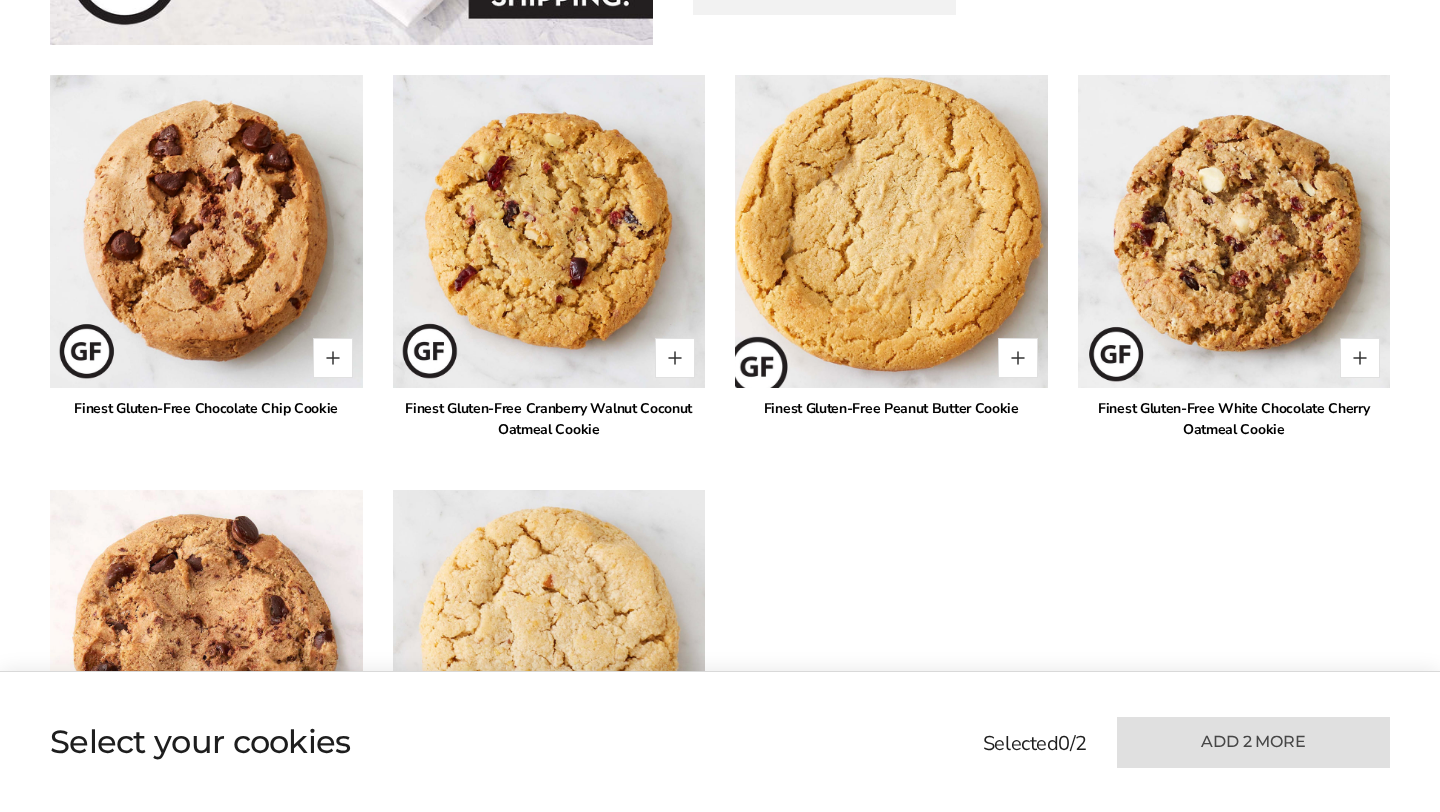 scroll, scrollTop: 1299, scrollLeft: 0, axis: vertical 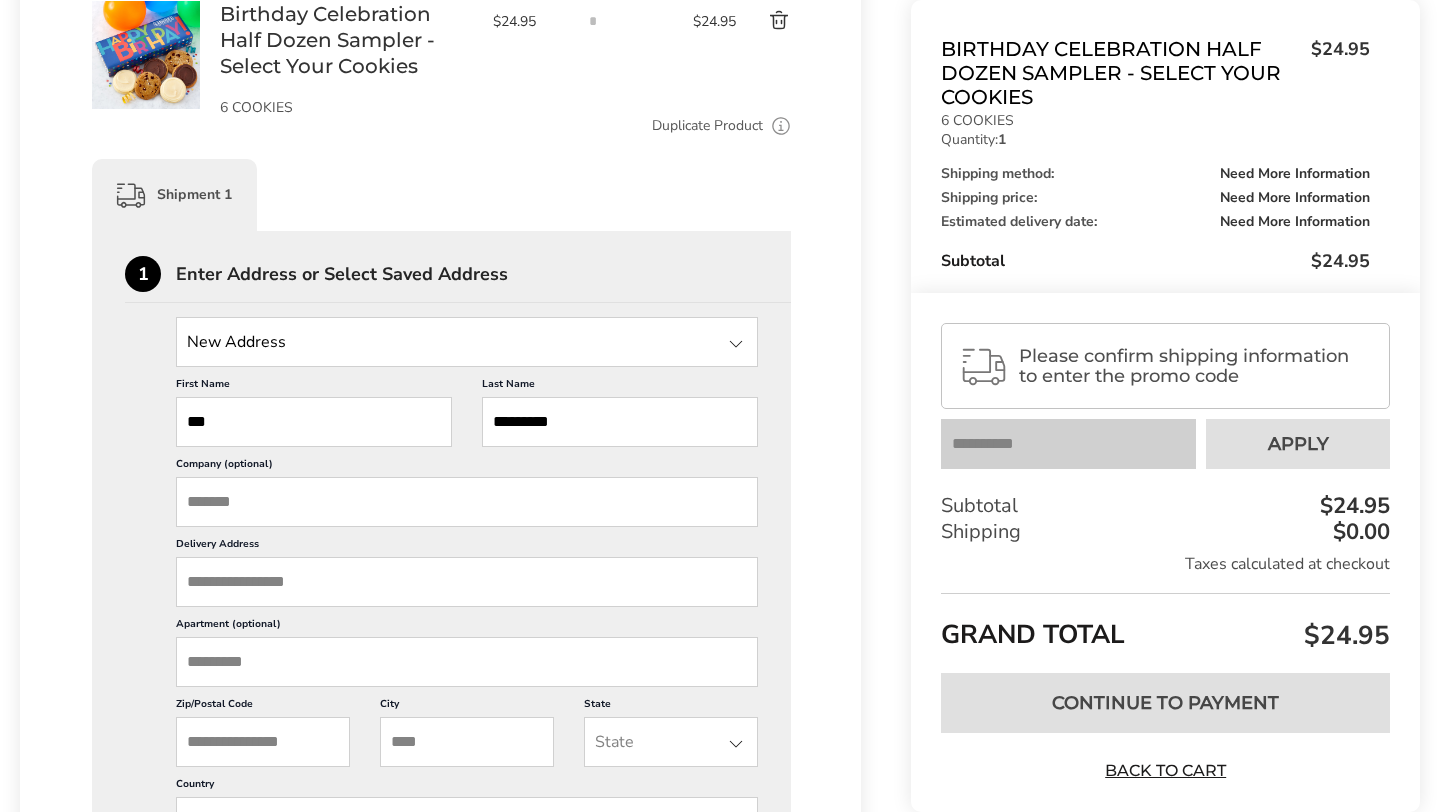 click at bounding box center [467, 342] 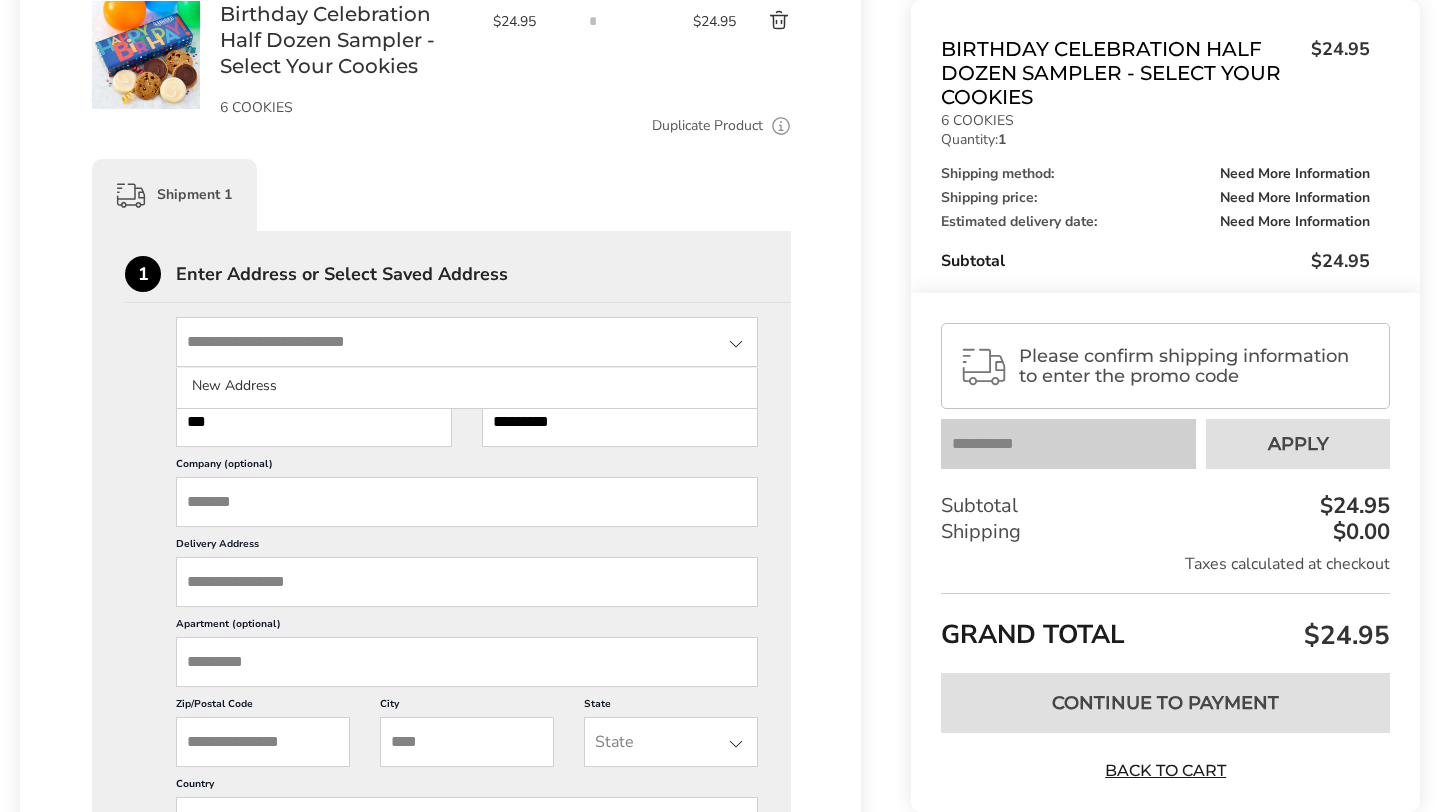 click on "1 Enter Address or Select Saved Address New Address New Address  First Name *** This is a required field Last Name ********* This is a required field Company (optional) Delivery Address This is a required field Apartment (optional) Zip/Postal Code Enter a valid ZIP City This is a required field State State Alabama  Alaska  American Samoa  Arizona  Arkansas  California  Colorado  Connecticut  Delaware  Federated States of Micronesia  Florida  Georgia  Guam  Hawaii  Idaho  Illinois  Indiana  Iowa  Kansas  Kentucky  Louisiana  Maine  Marshall Islands  Maryland  Massachusetts  Michigan  Minnesota  Mississippi  Missouri  Montana  Nebraska  Nevada  New Hampshire  New Jersey  New Mexico  New York  North Carolina  North Dakota  Northern Mariana Islands  Ohio  Oklahoma  Oregon  Palau  Pennsylvania  Puerto Rico  Rhode Island  South Carolina  South Dakota  Tennessee  Texas  Utah  Vermont  Virginia  Washington  District of Columbia  West Virginia  Wisconsin  Wyoming  Virgin Islands  Armed Forces Americas  Select a state" at bounding box center (441, 632) 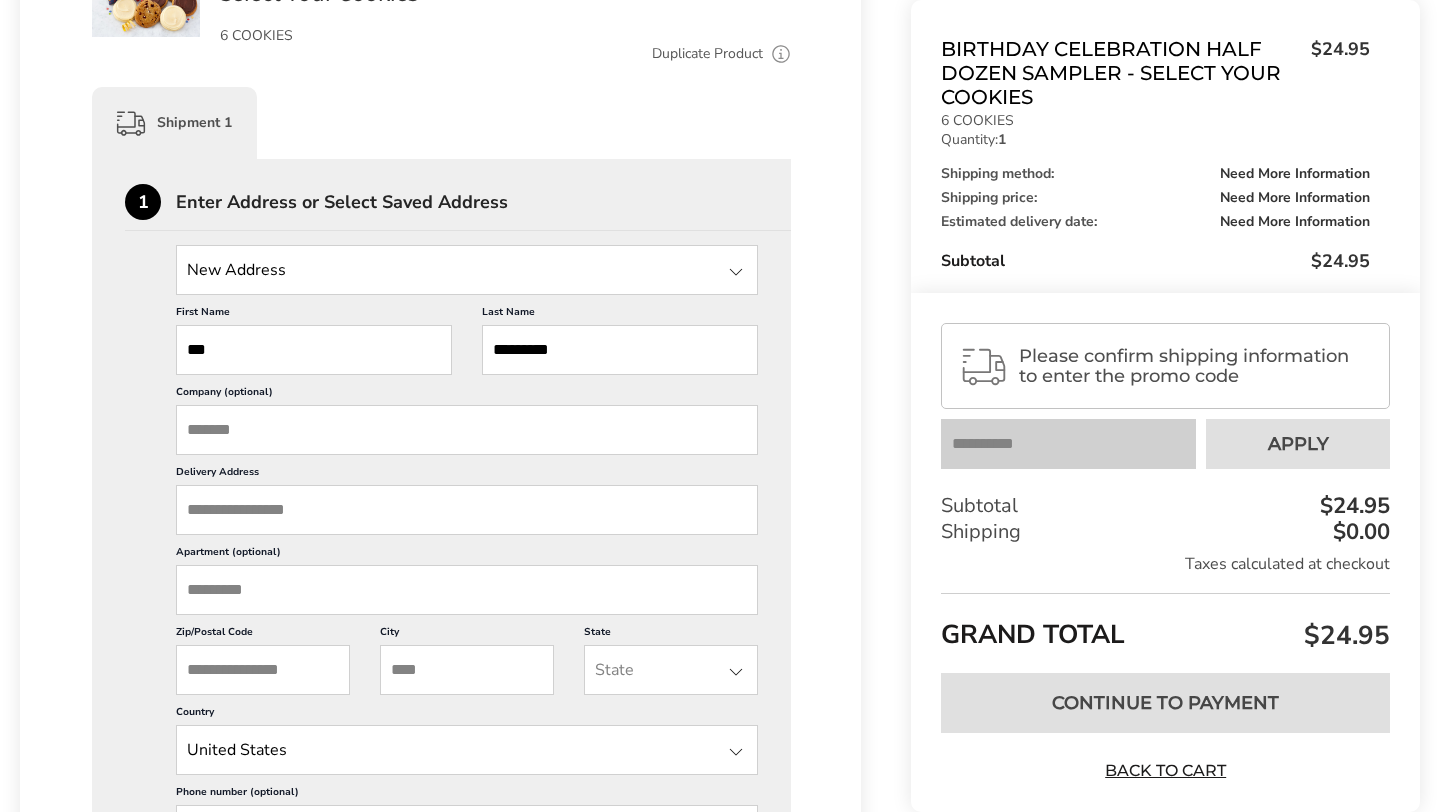 scroll, scrollTop: 529, scrollLeft: 0, axis: vertical 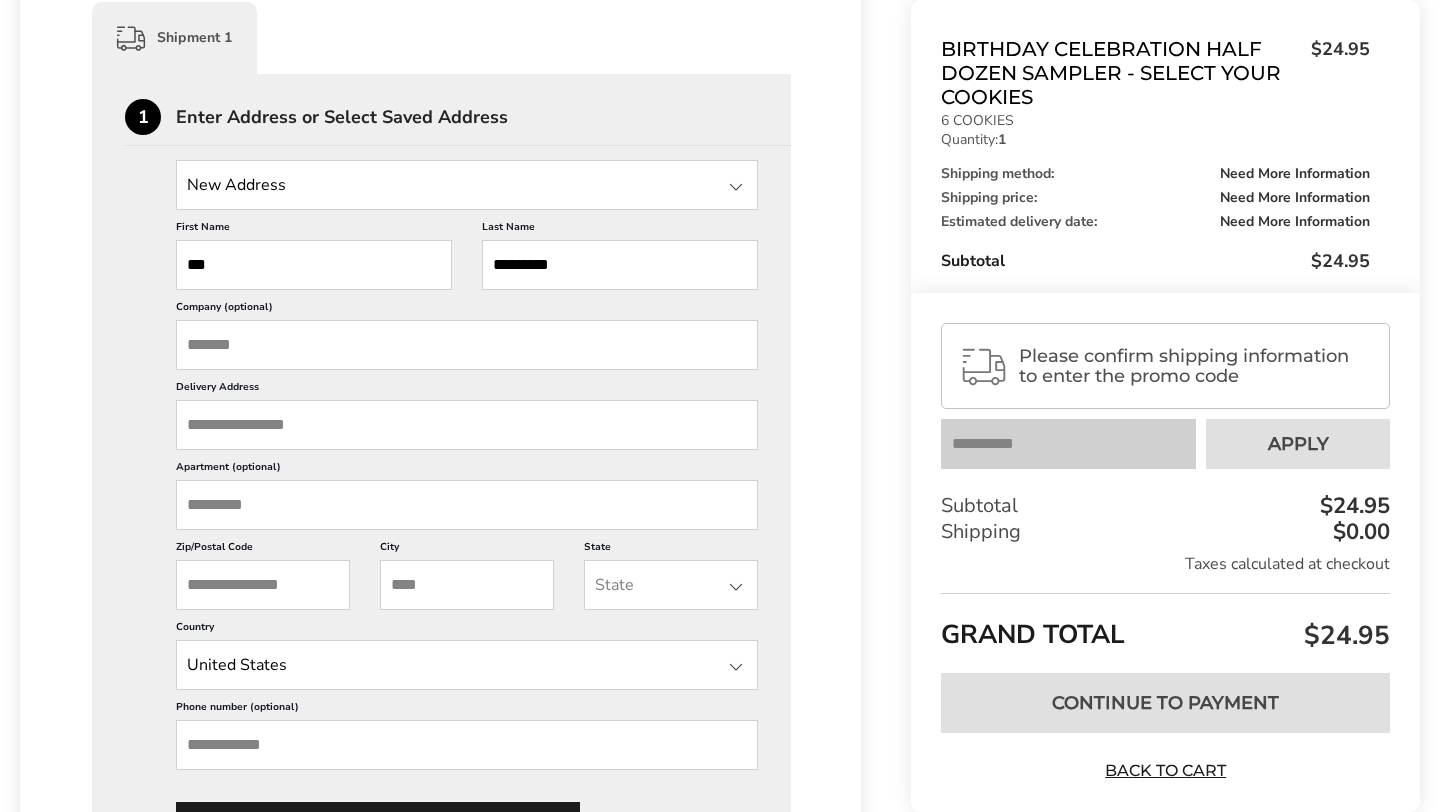 click on "Delivery Address" at bounding box center [467, 425] 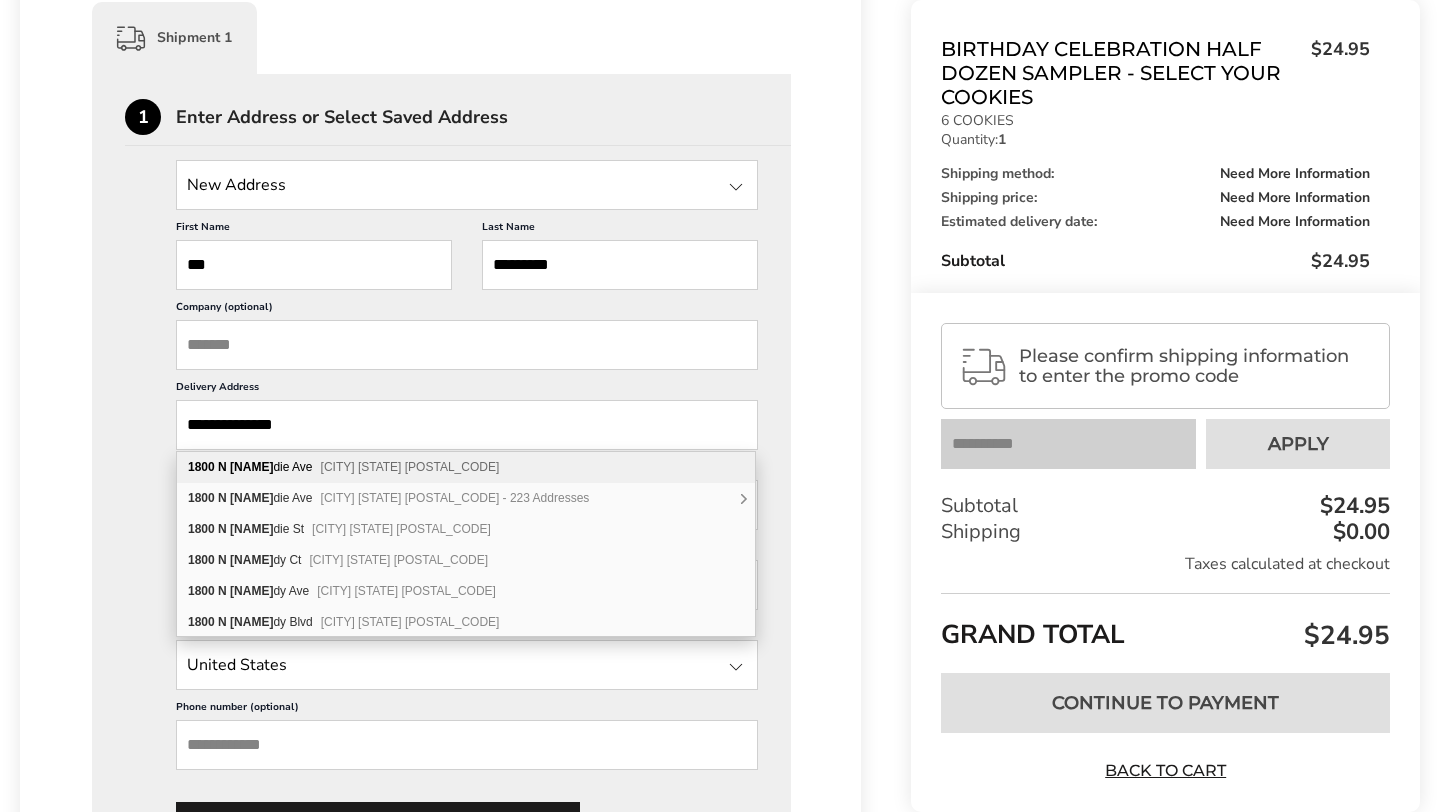 click on "1800   N   Norman die Ave Los Angeles CA 90027" at bounding box center [466, 467] 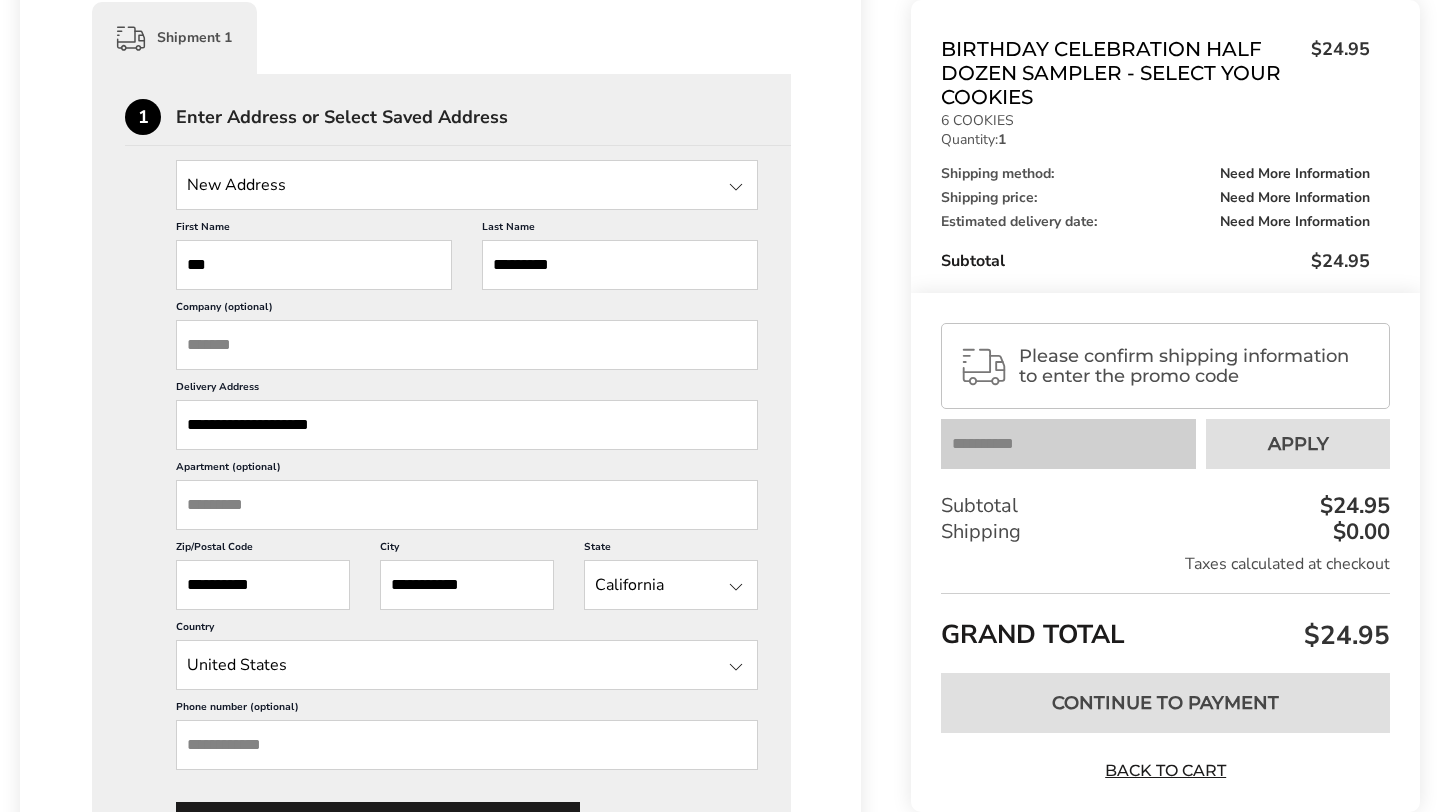 scroll, scrollTop: 697, scrollLeft: 0, axis: vertical 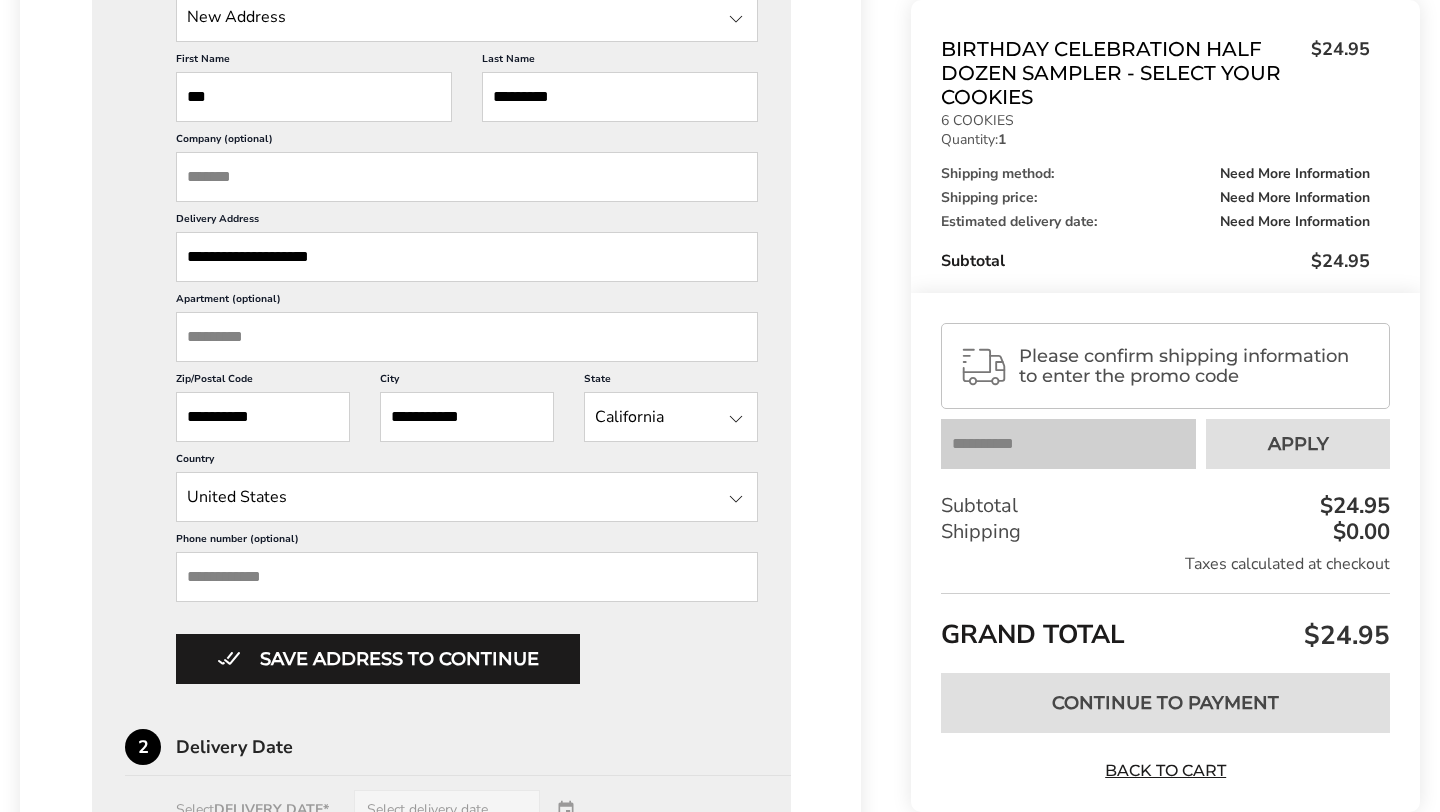 click on "Apartment (optional)" at bounding box center (467, 337) 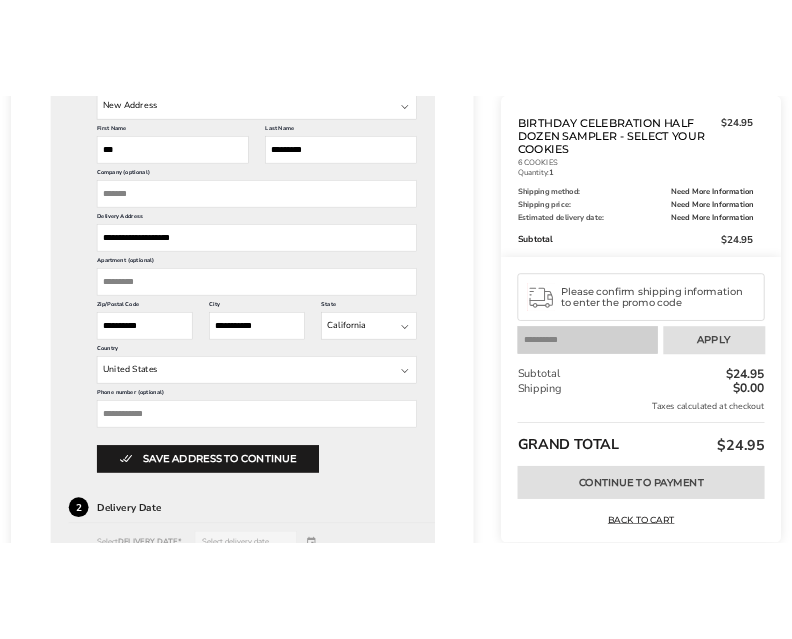 scroll, scrollTop: 727, scrollLeft: 0, axis: vertical 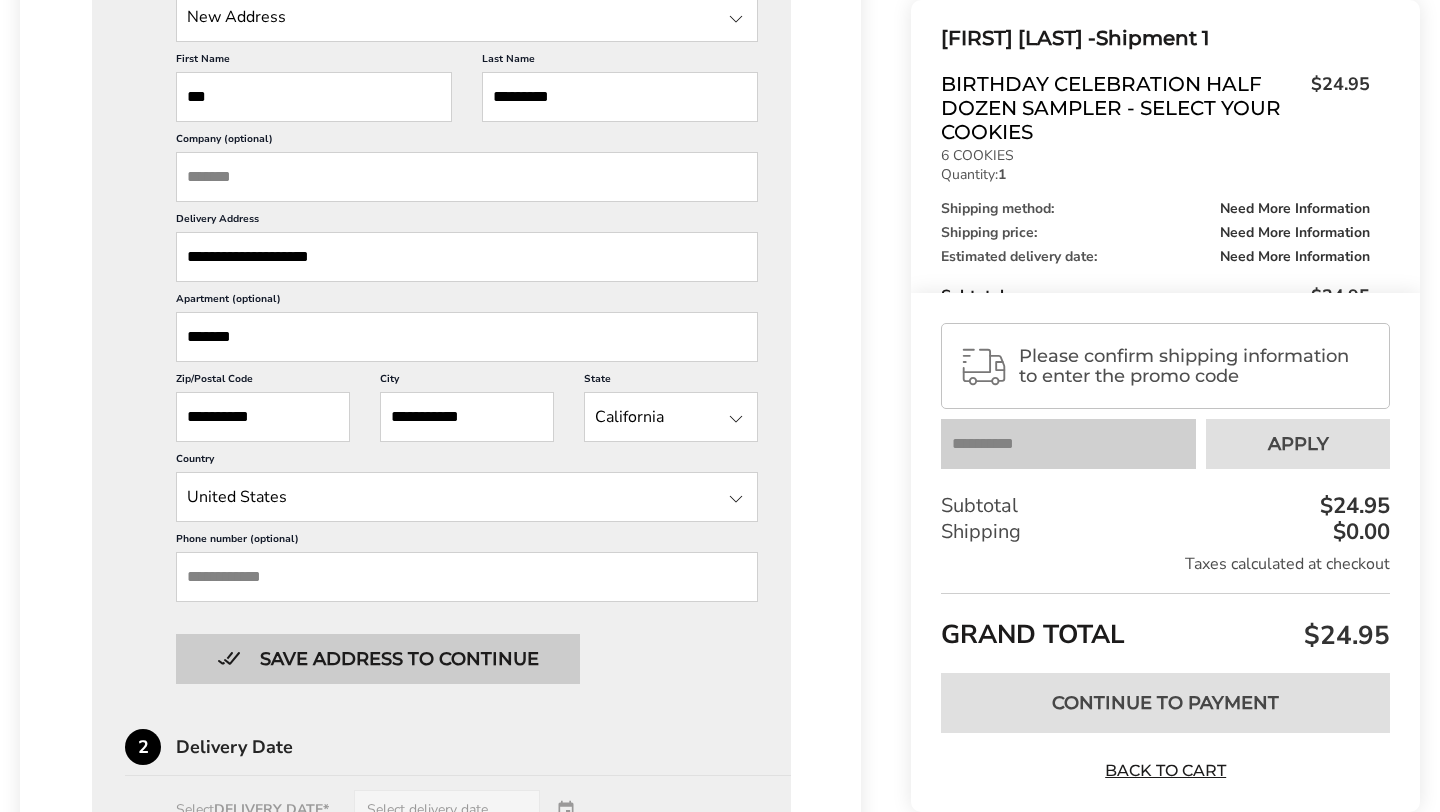 type on "*******" 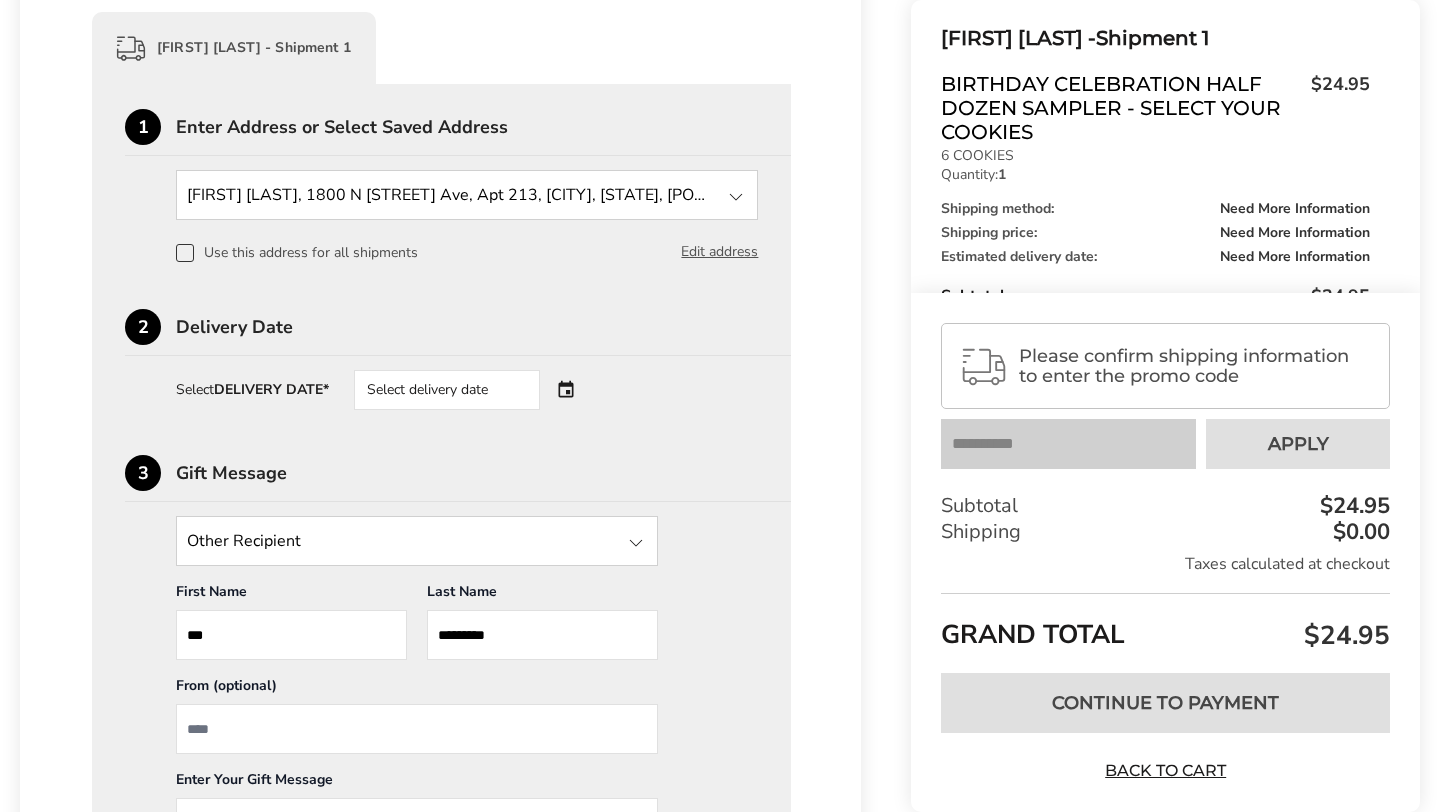 scroll, scrollTop: 531, scrollLeft: 0, axis: vertical 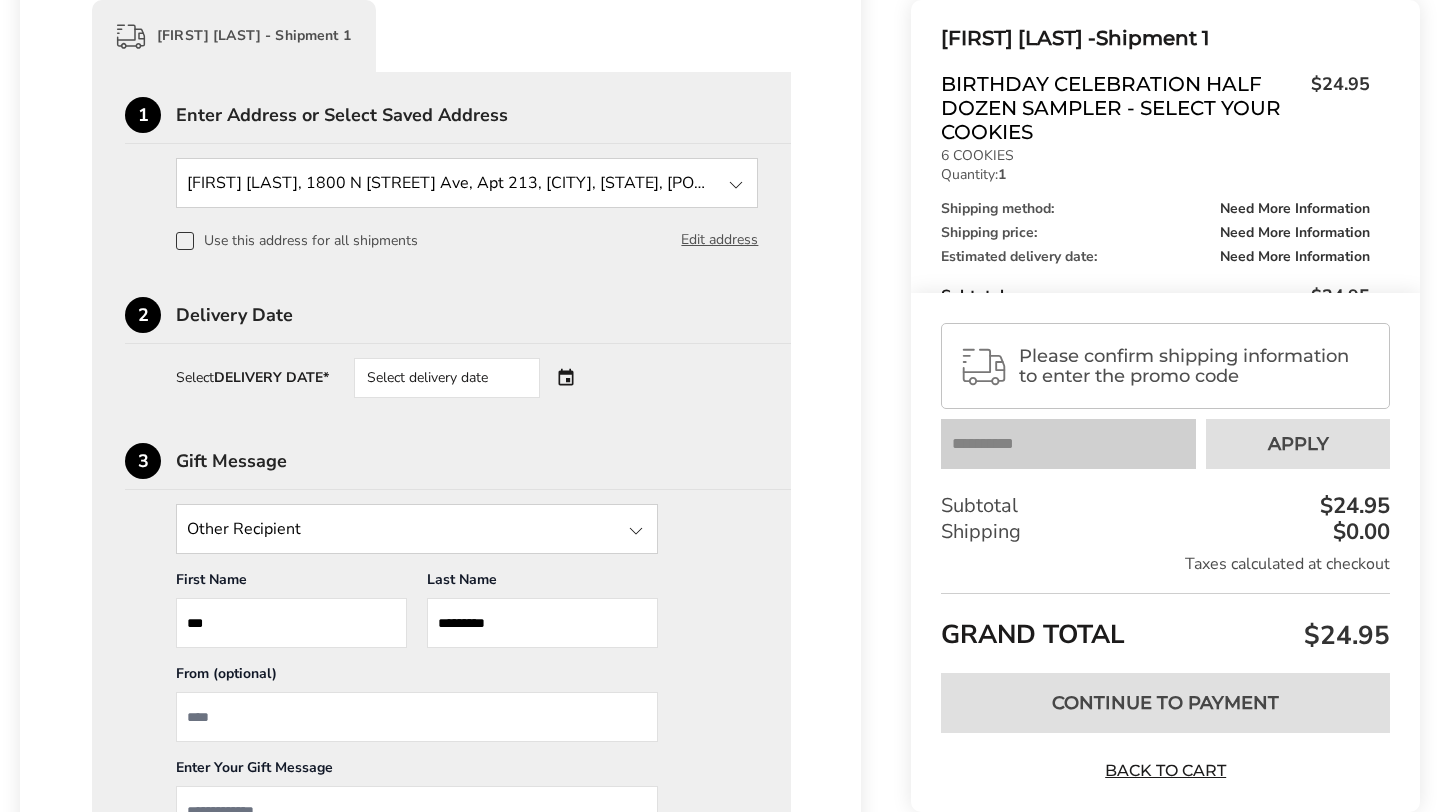 click on "Select delivery date" at bounding box center (447, 378) 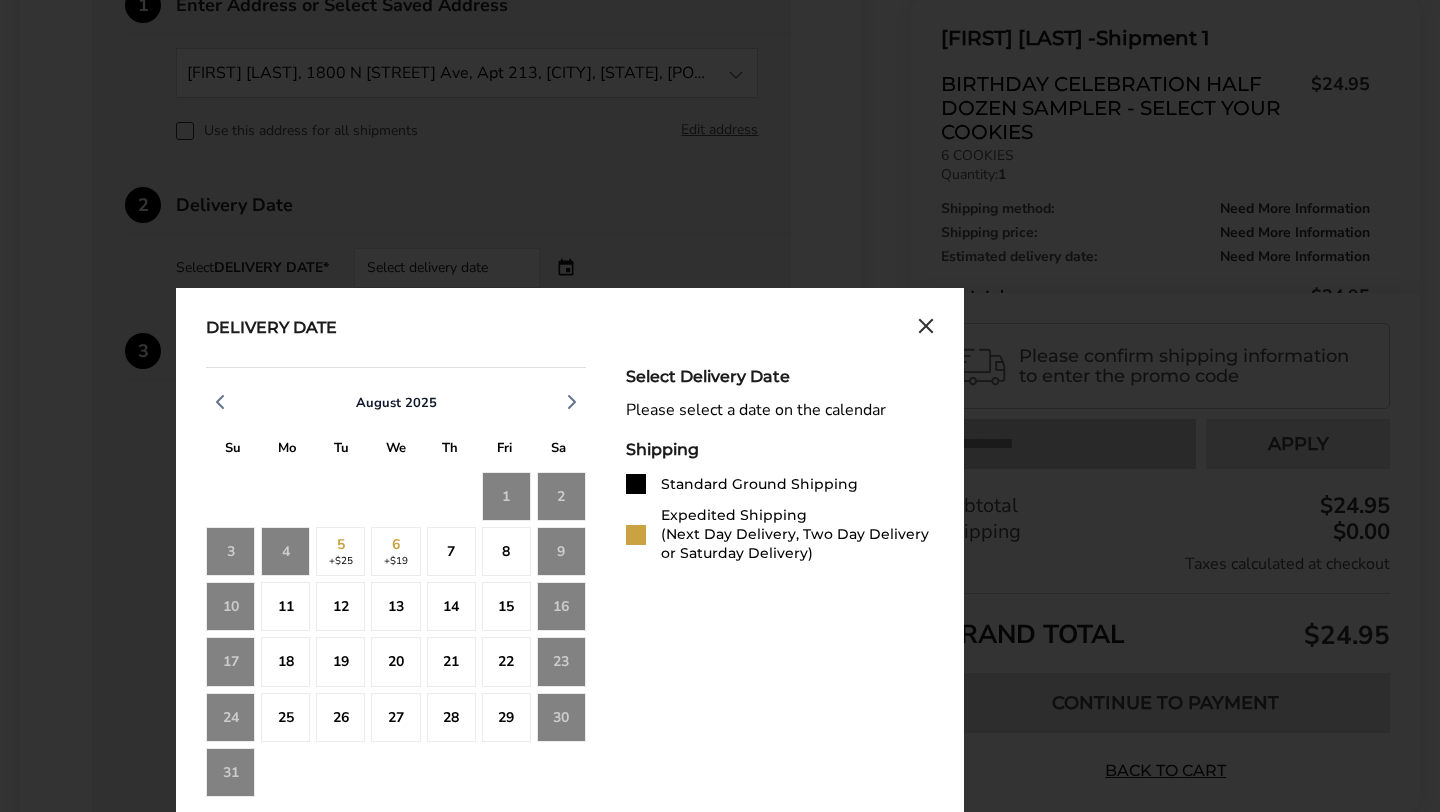 scroll, scrollTop: 643, scrollLeft: 0, axis: vertical 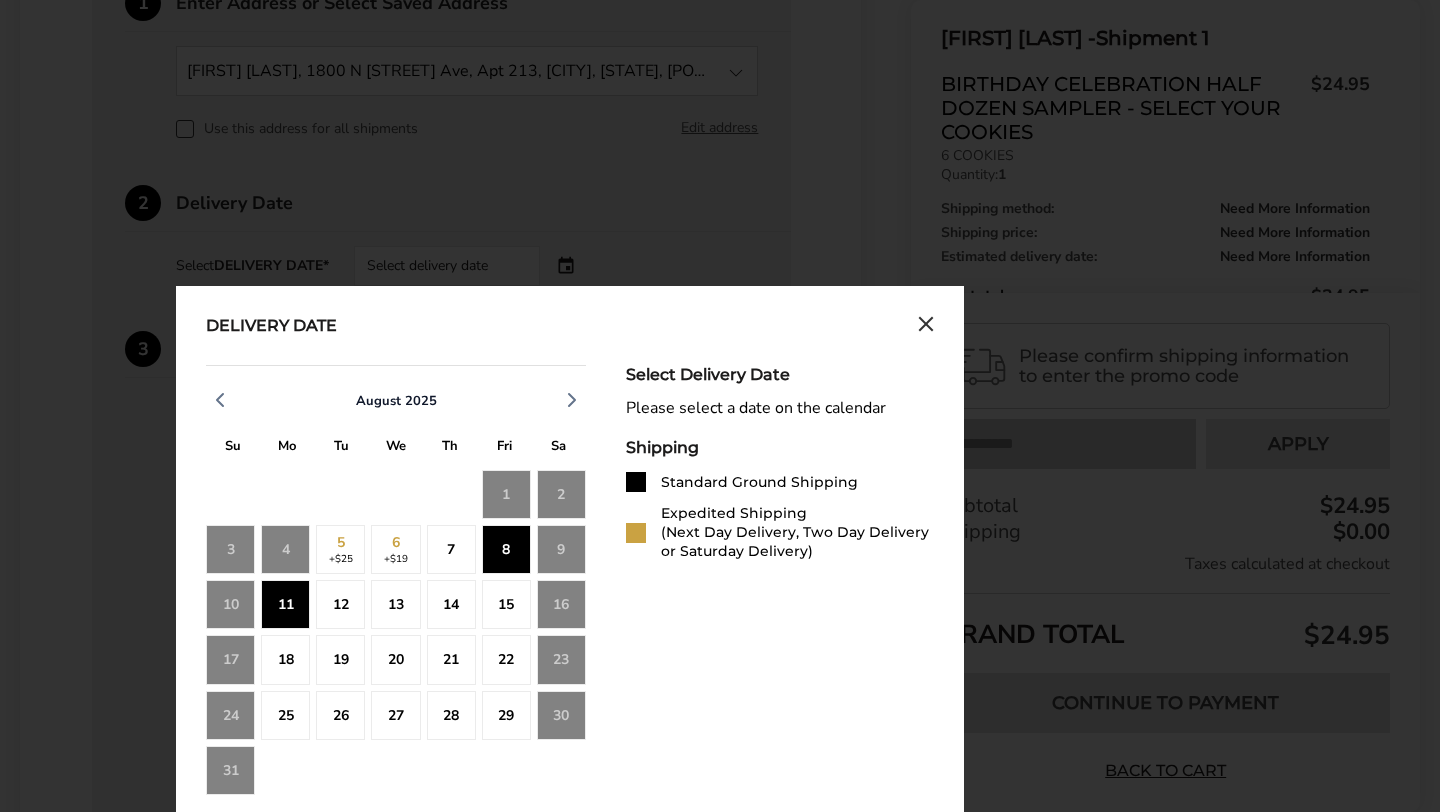 click on "8" 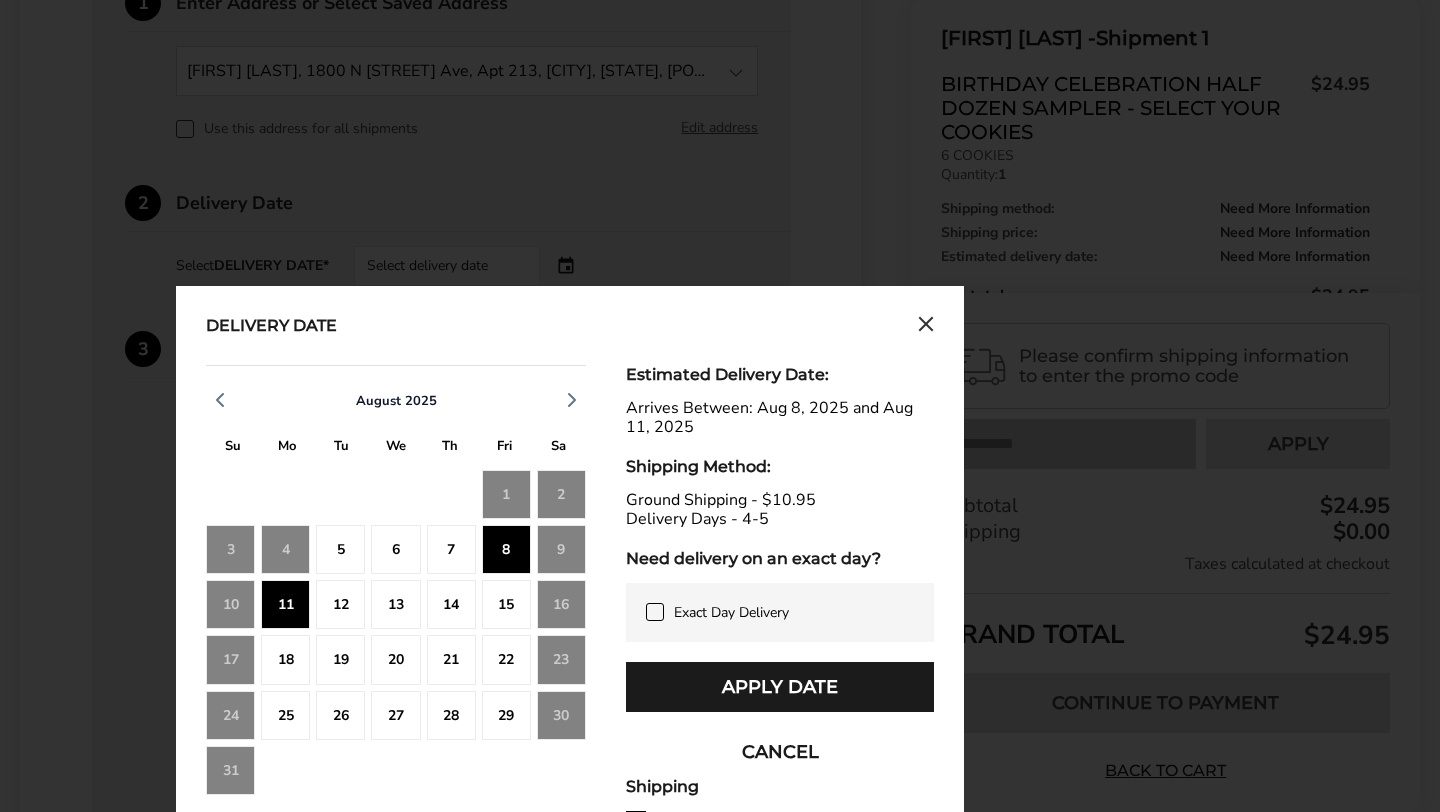 click on "7" 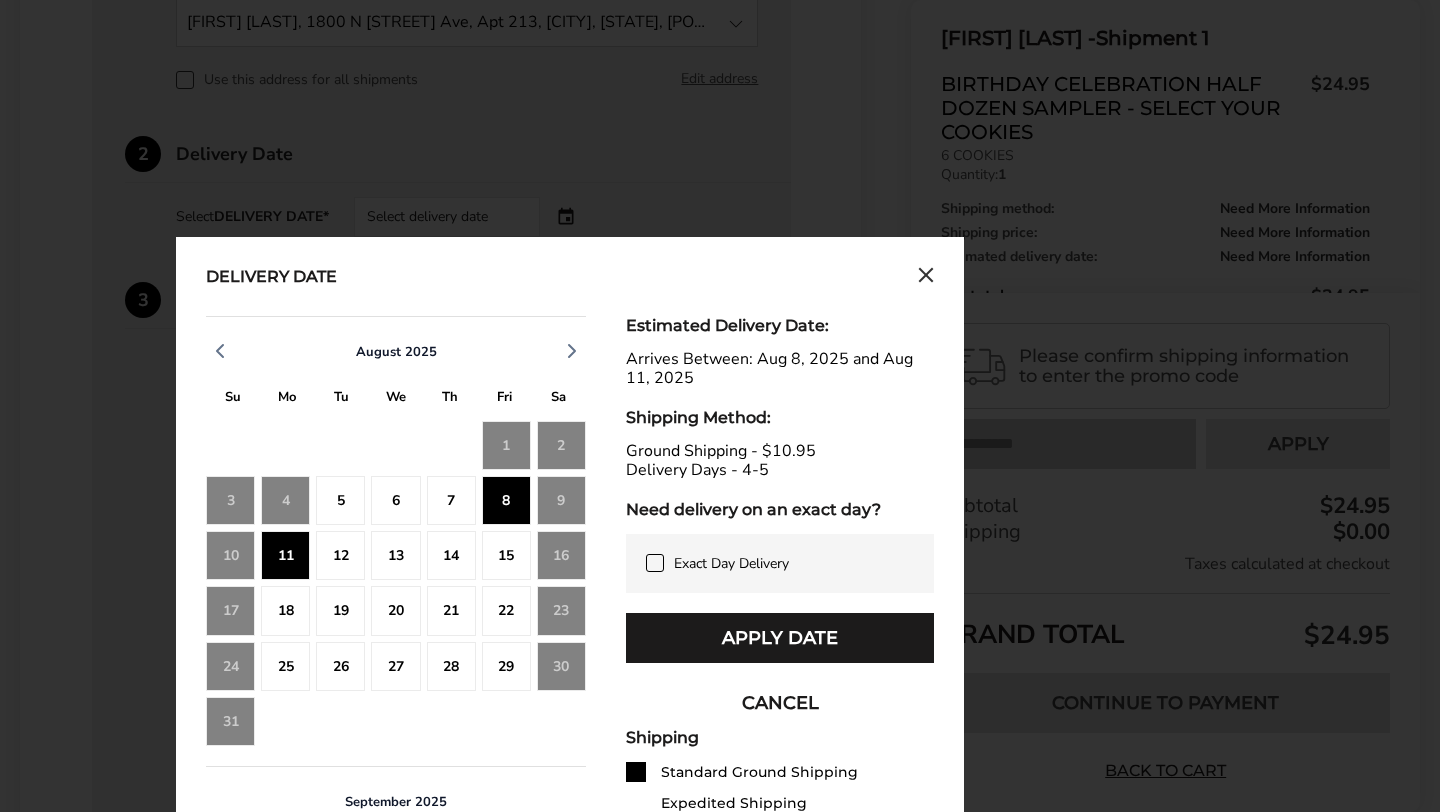 scroll, scrollTop: 696, scrollLeft: 0, axis: vertical 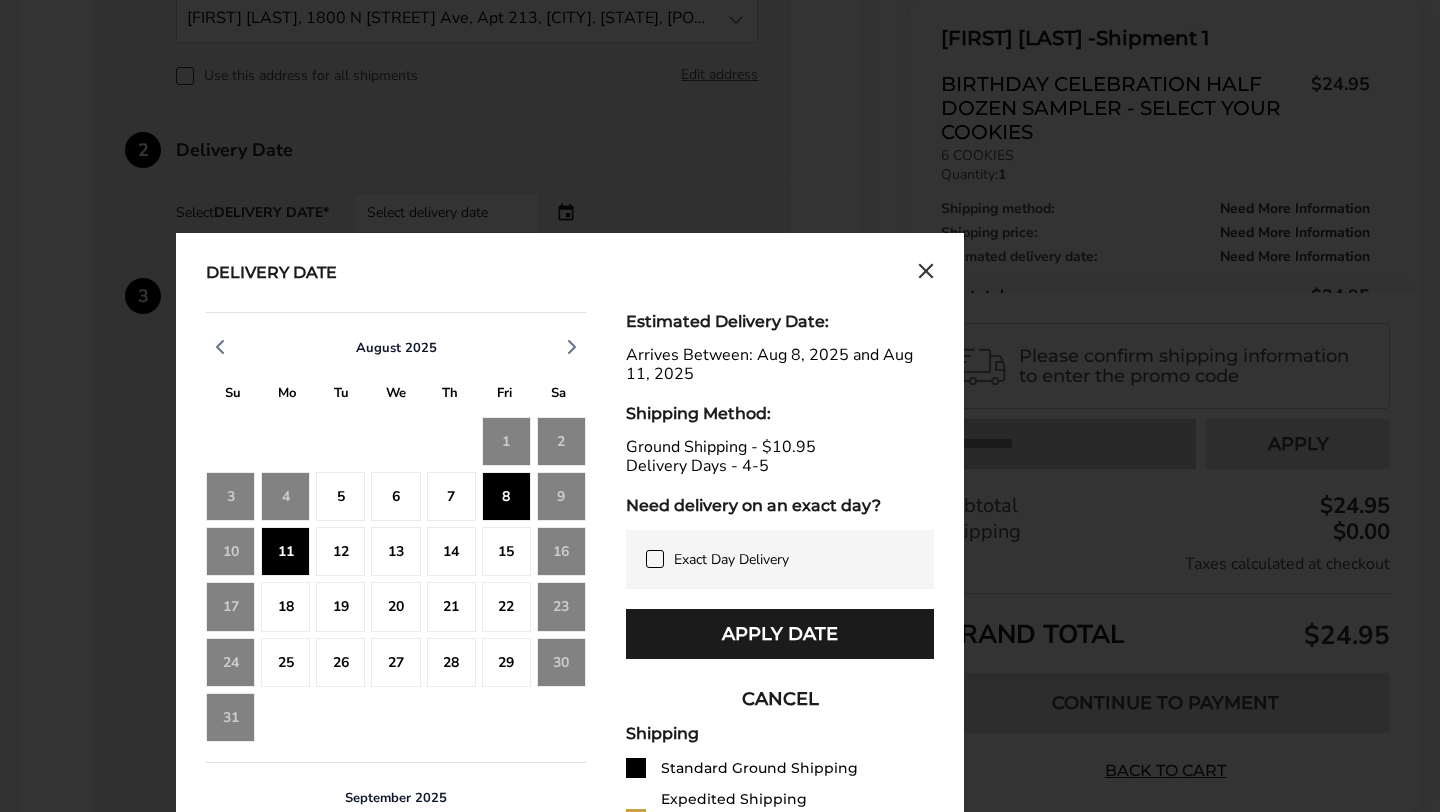click on "7" 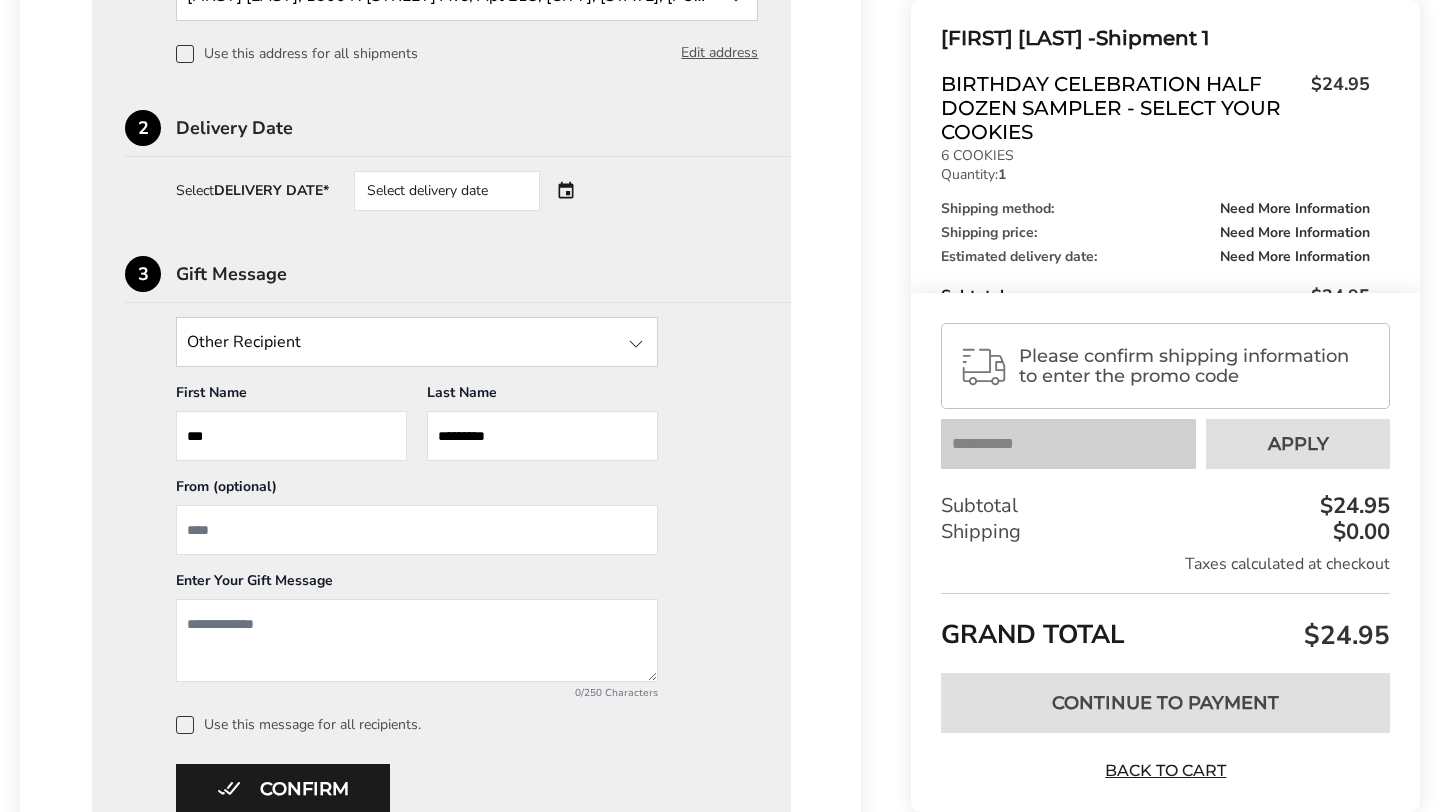 scroll, scrollTop: 719, scrollLeft: 0, axis: vertical 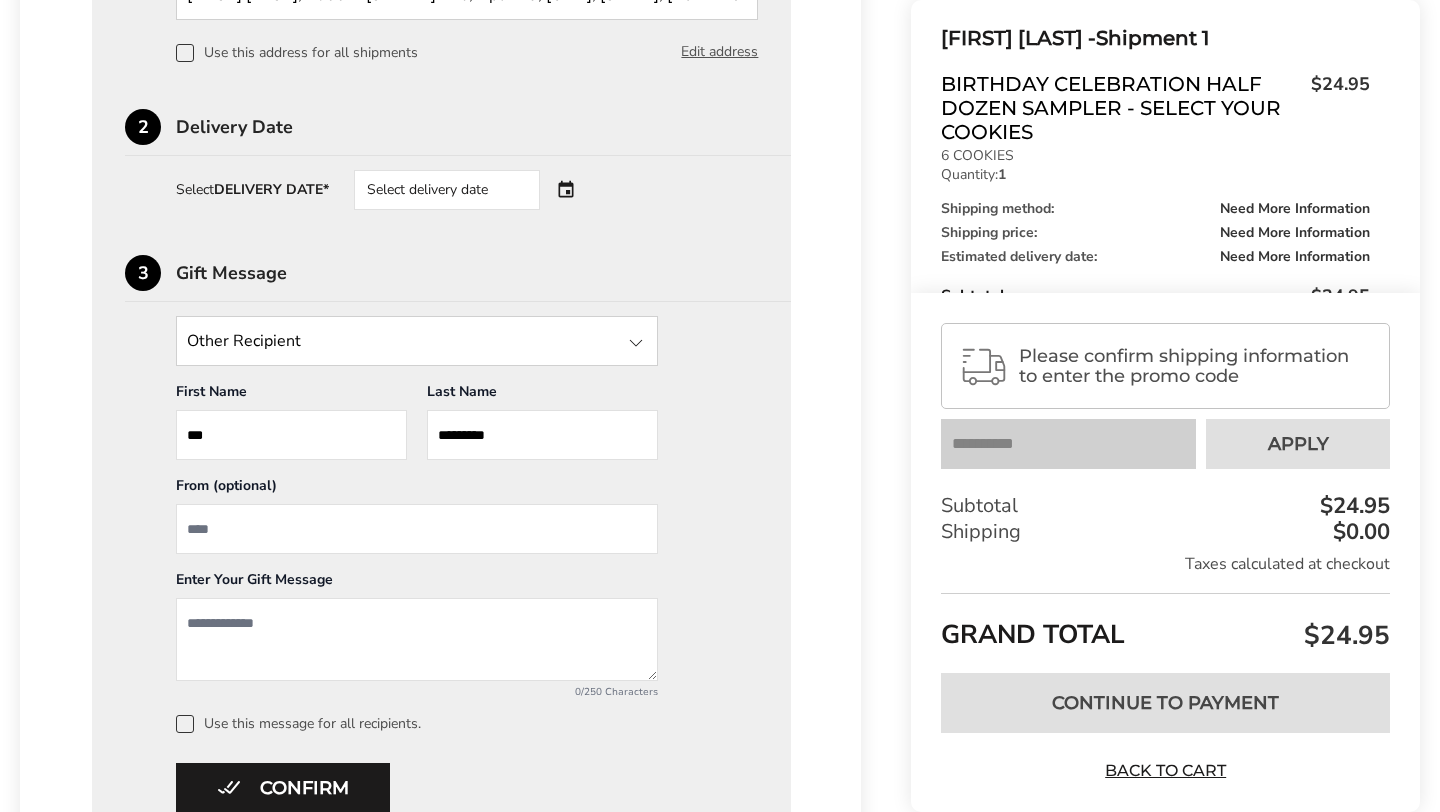 click on "Select delivery date" at bounding box center (447, 190) 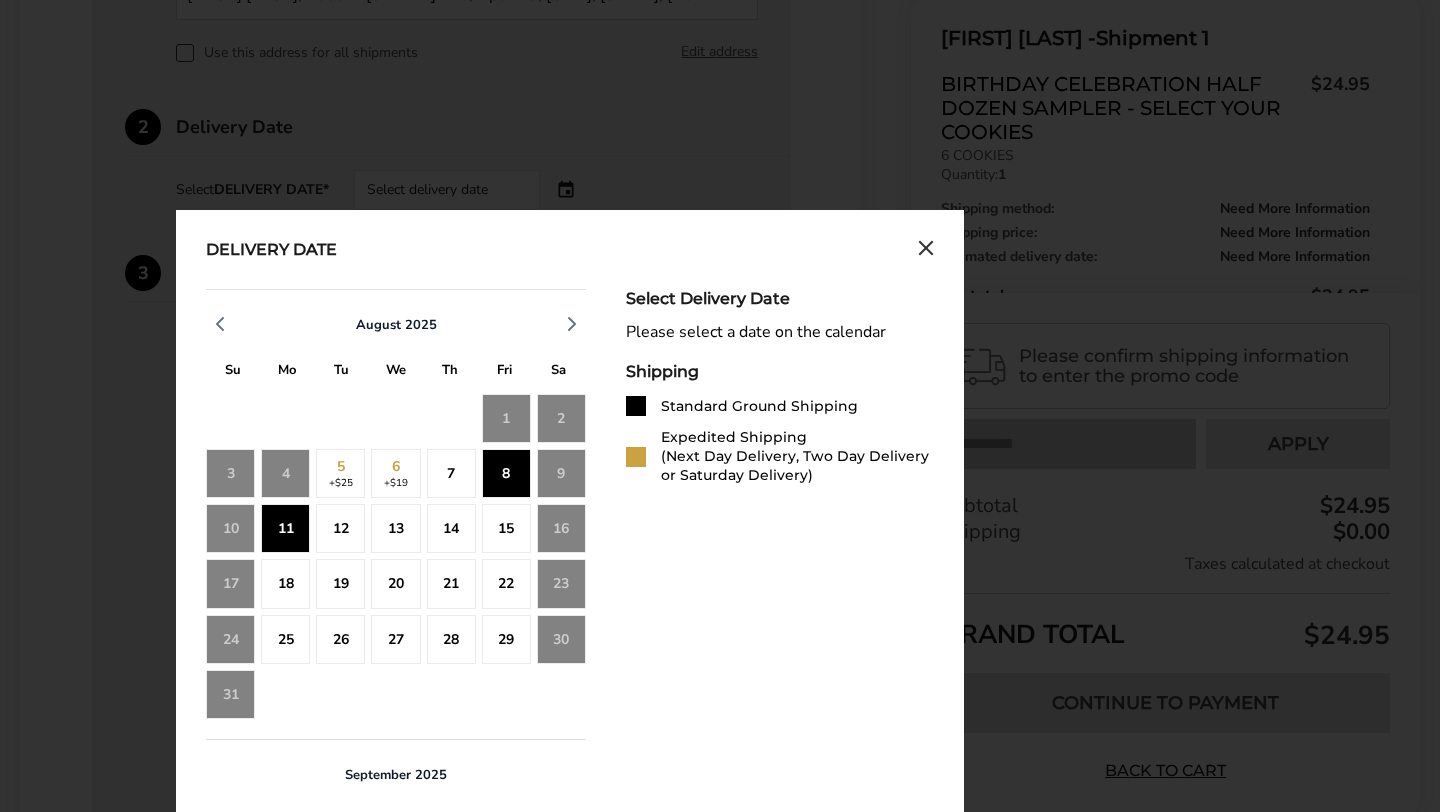 click on "7" 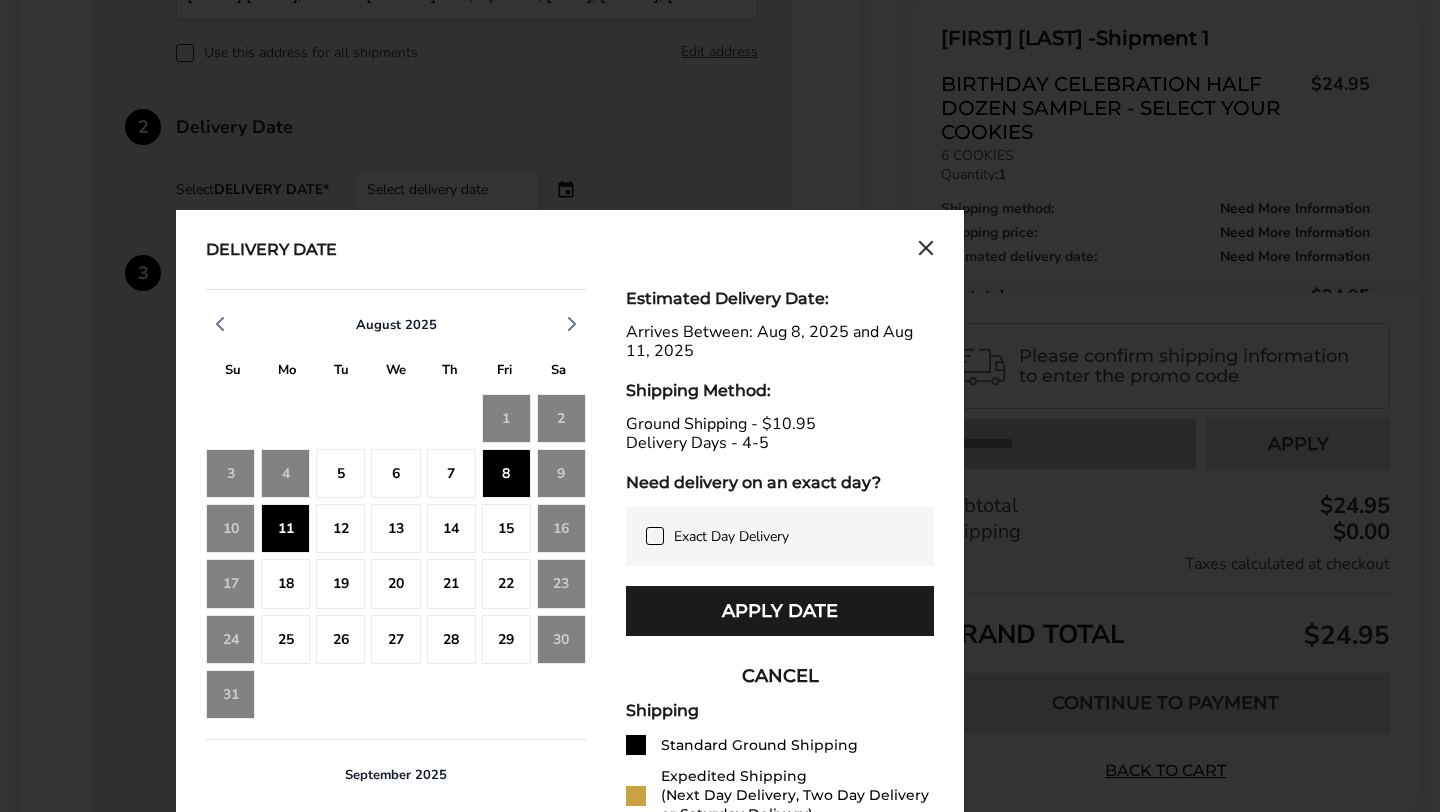 click on "CANCEL" at bounding box center (780, 676) 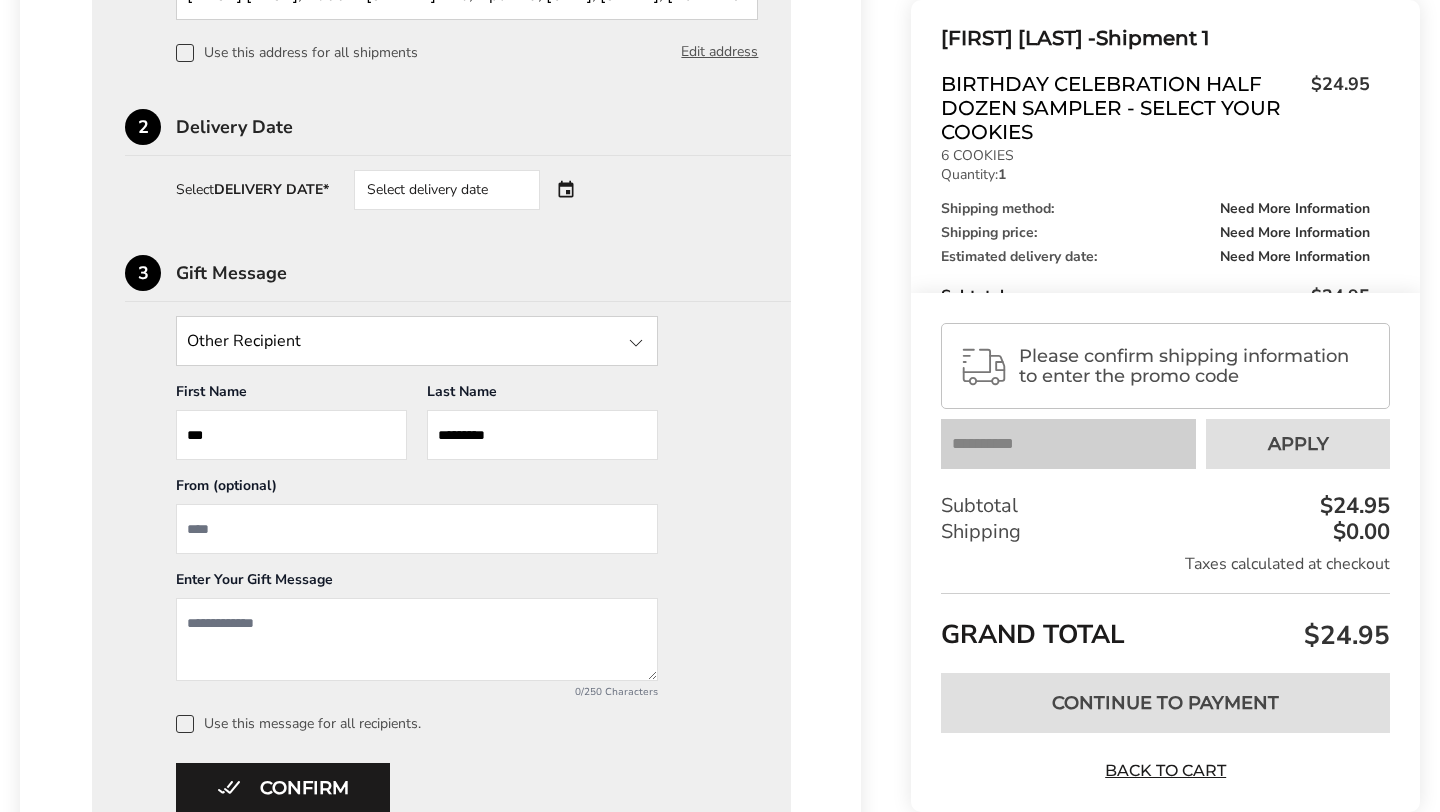 click on "Select delivery date" at bounding box center [475, 190] 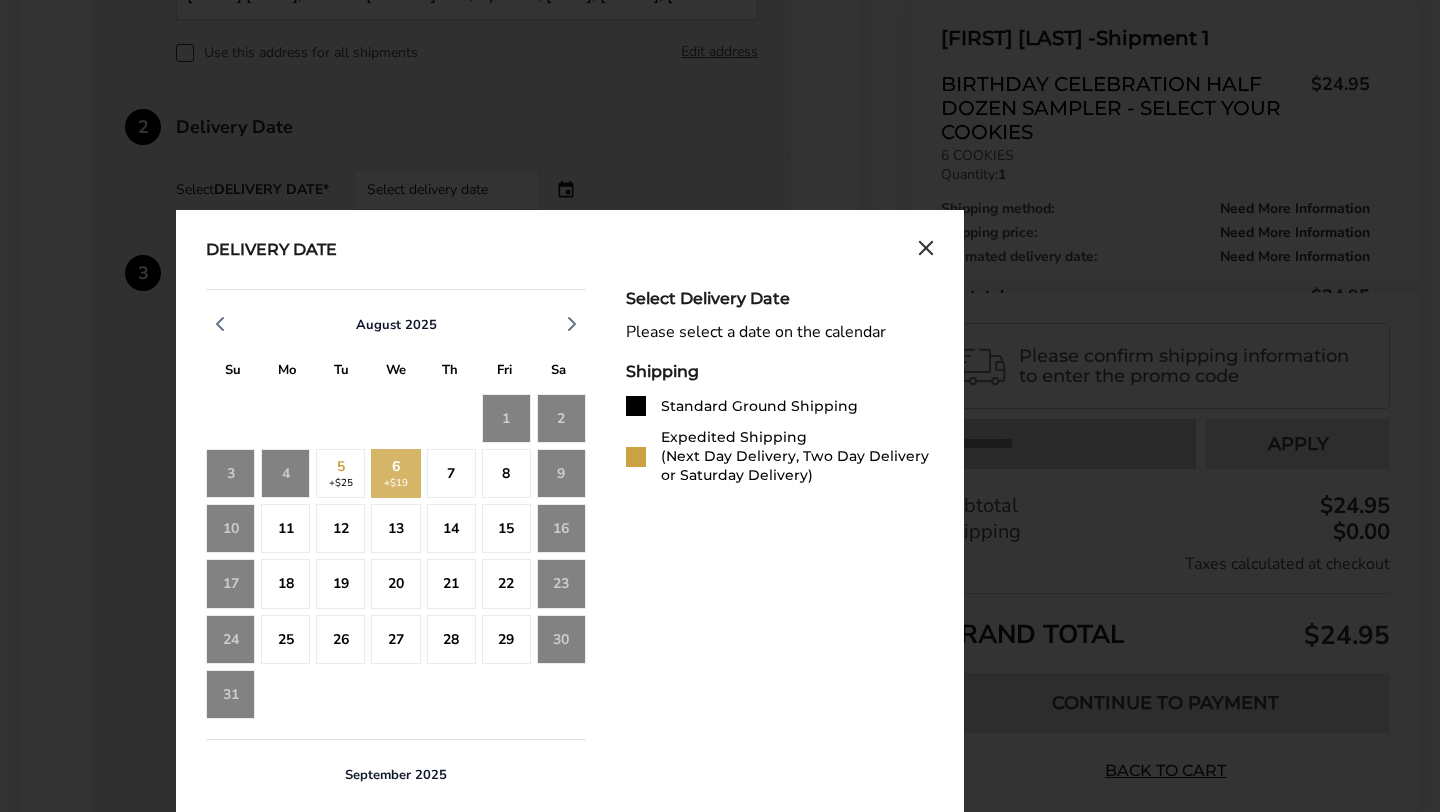 click on "6  +$19" 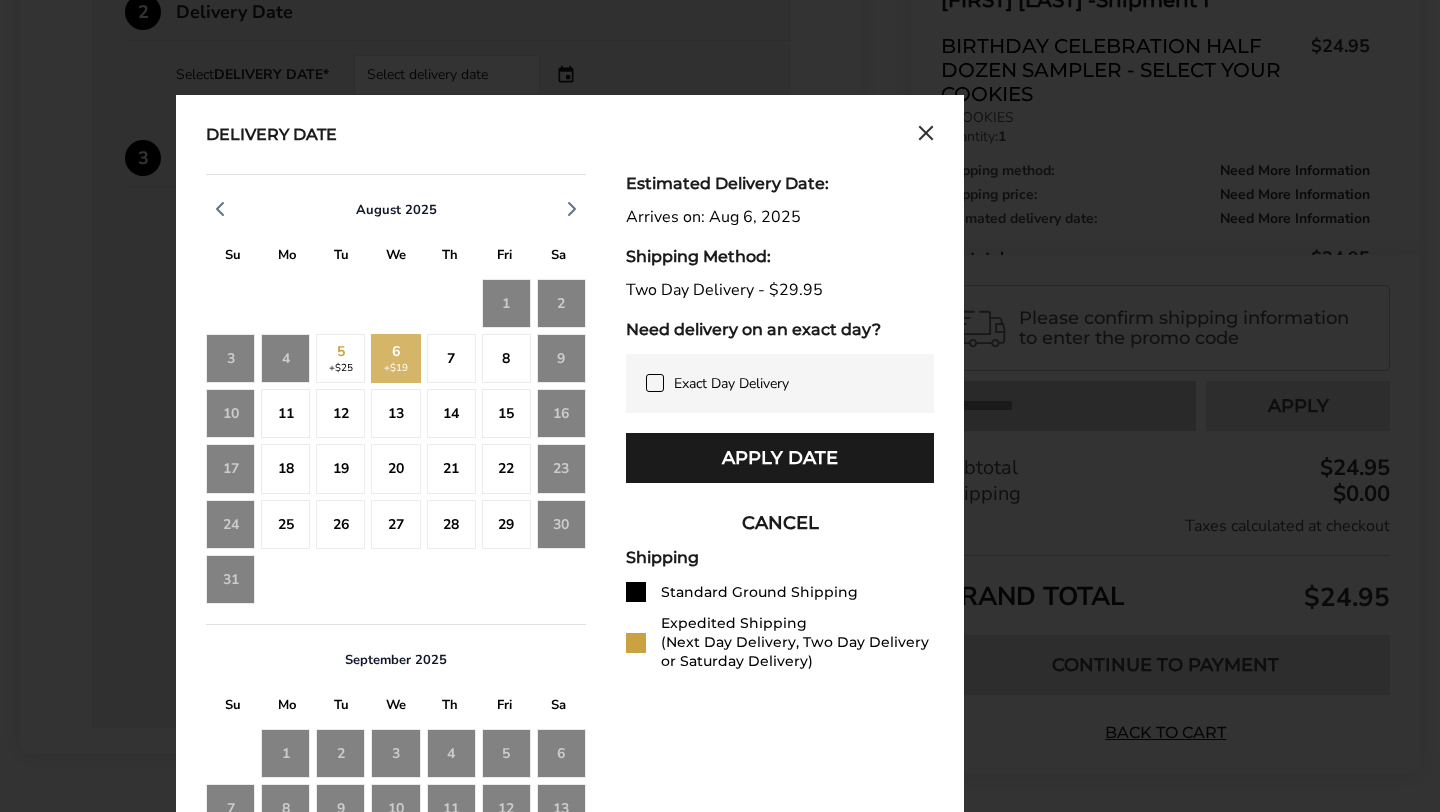 scroll, scrollTop: 749, scrollLeft: 0, axis: vertical 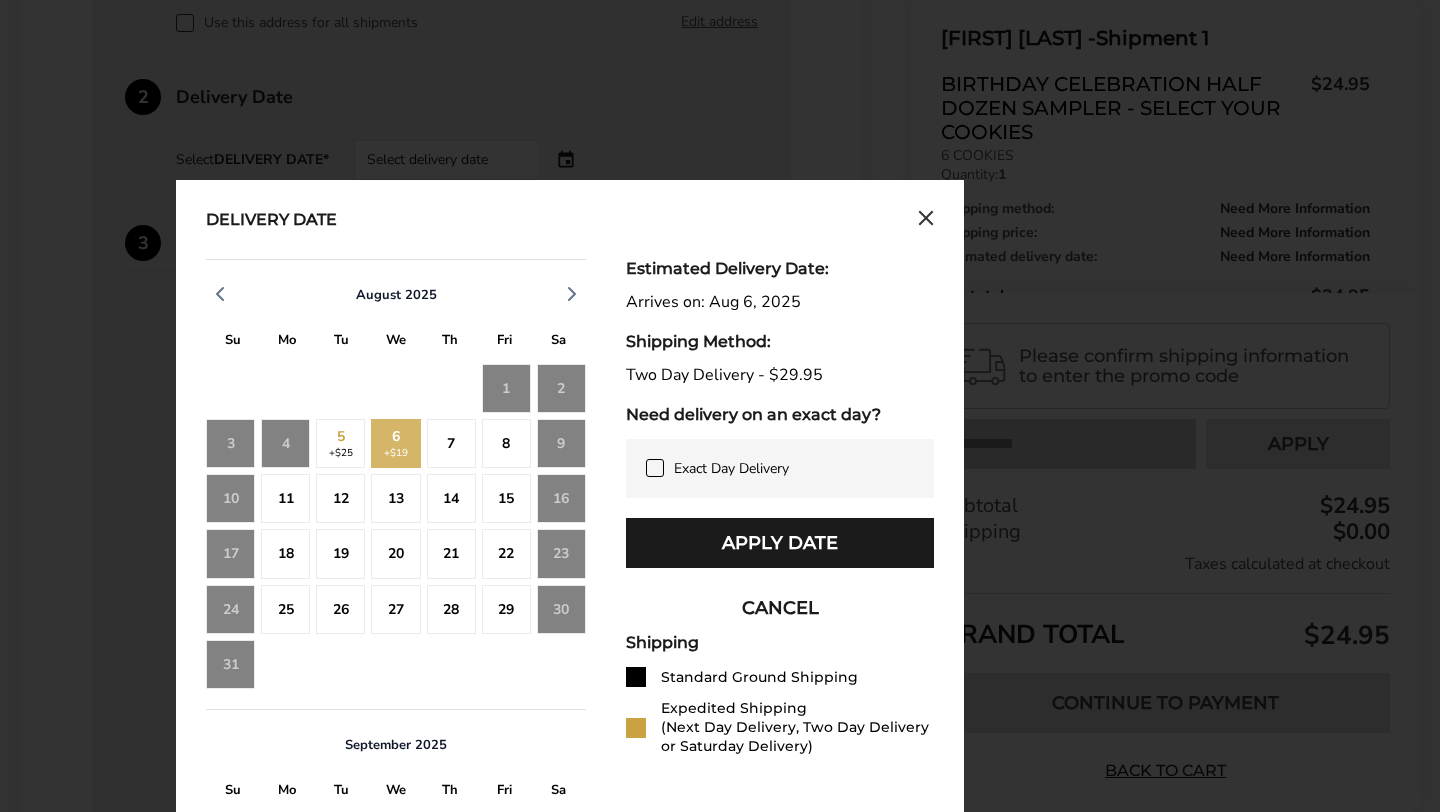 click 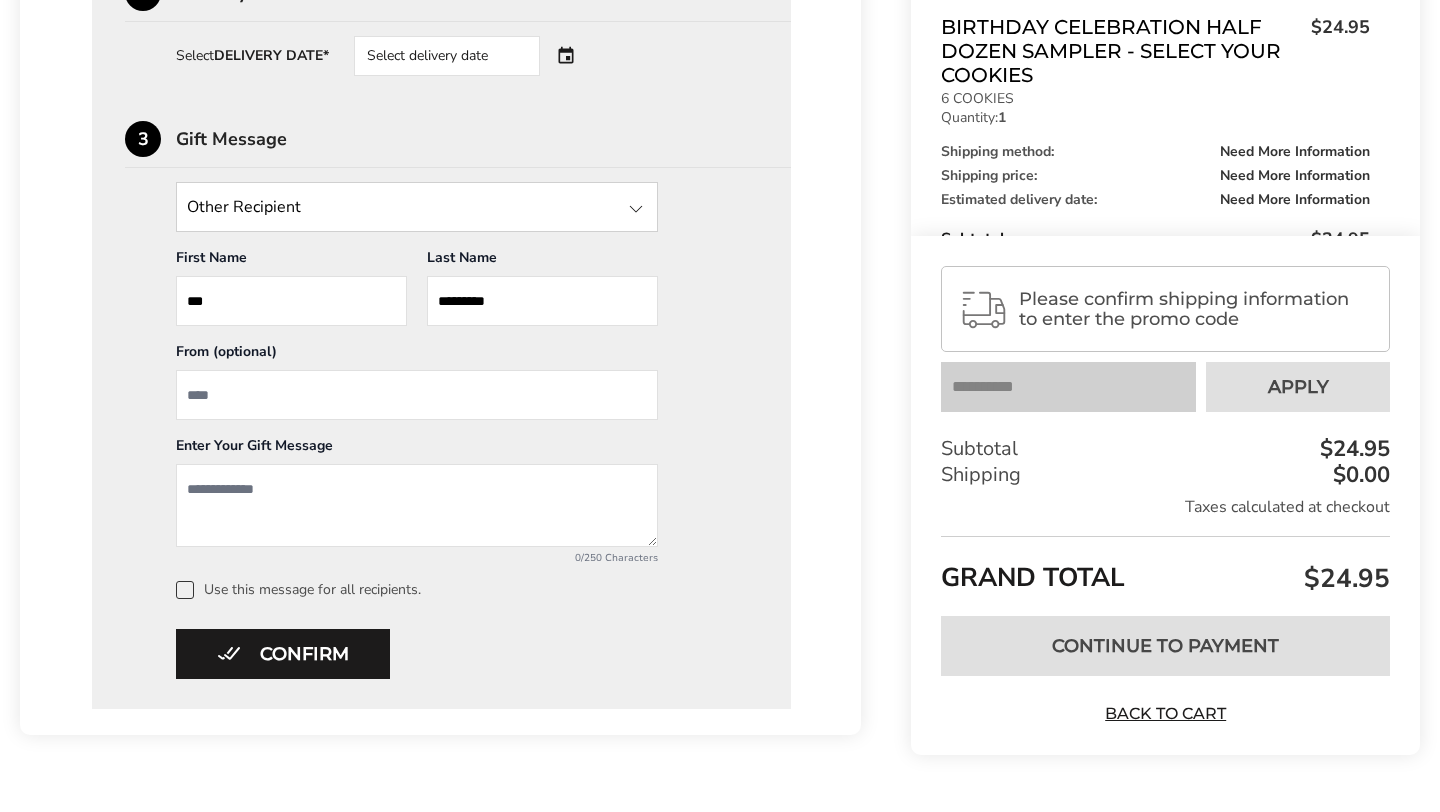 scroll, scrollTop: 877, scrollLeft: 0, axis: vertical 